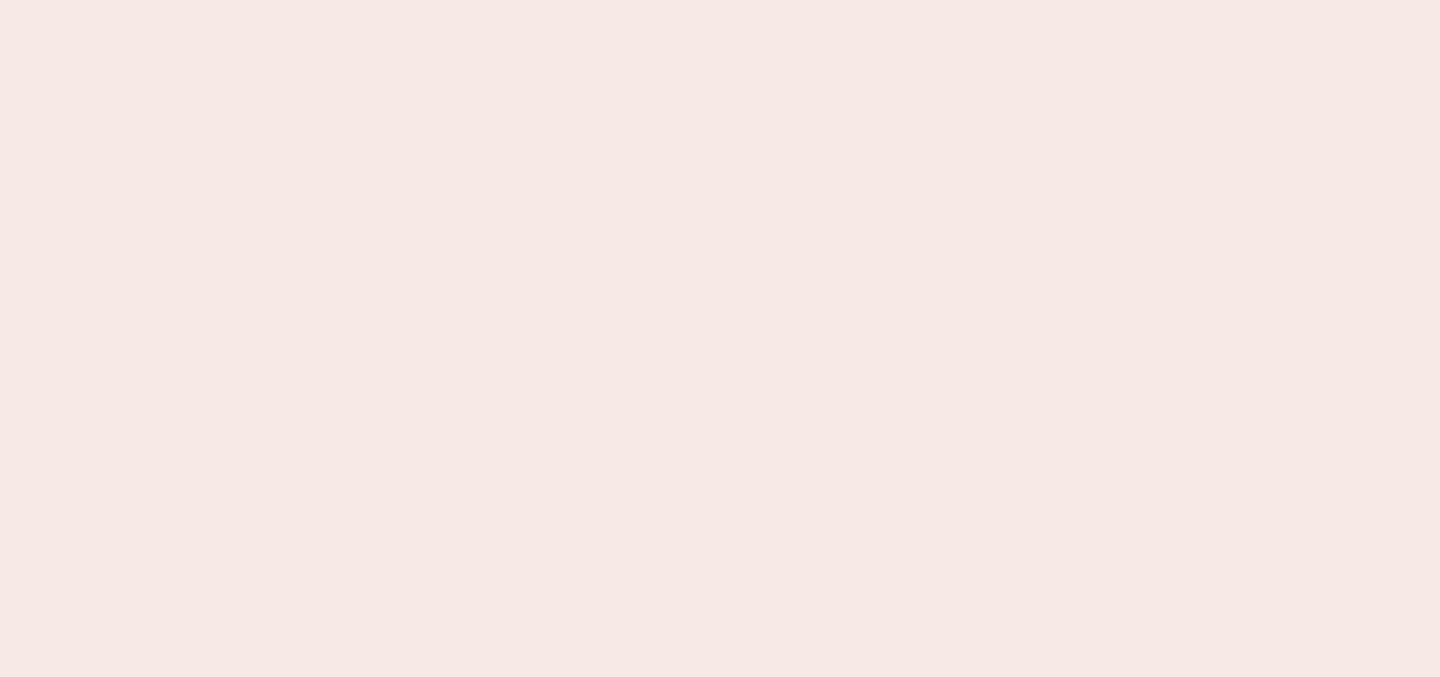 scroll, scrollTop: 0, scrollLeft: 0, axis: both 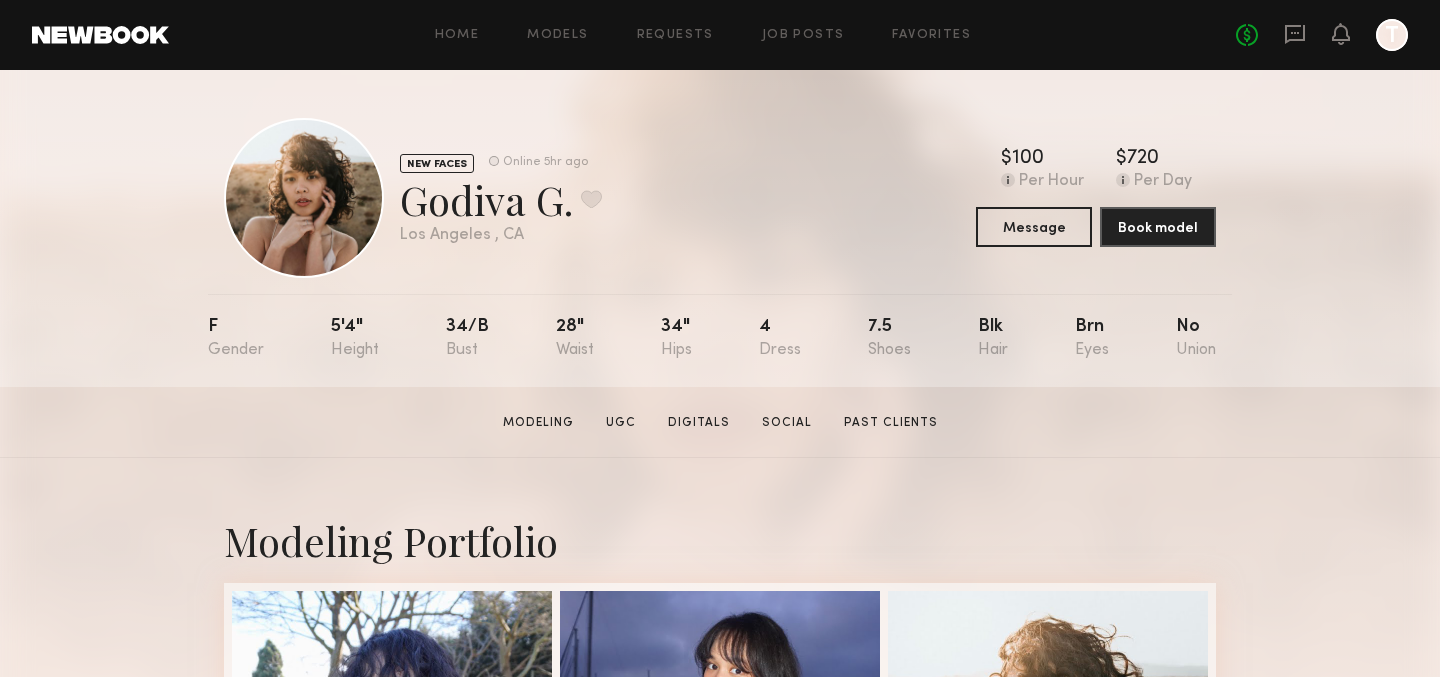 click 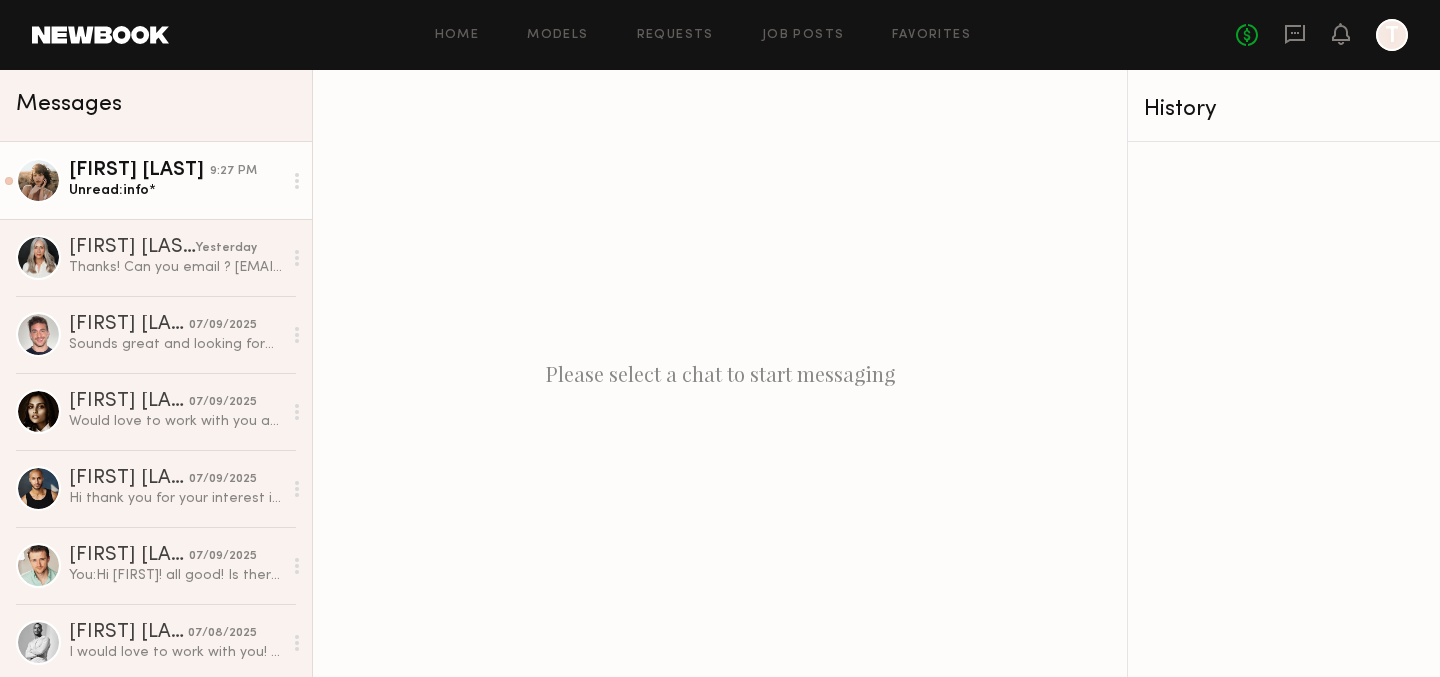 click on "Godiva G. 9:27 PM Unread:  info*" 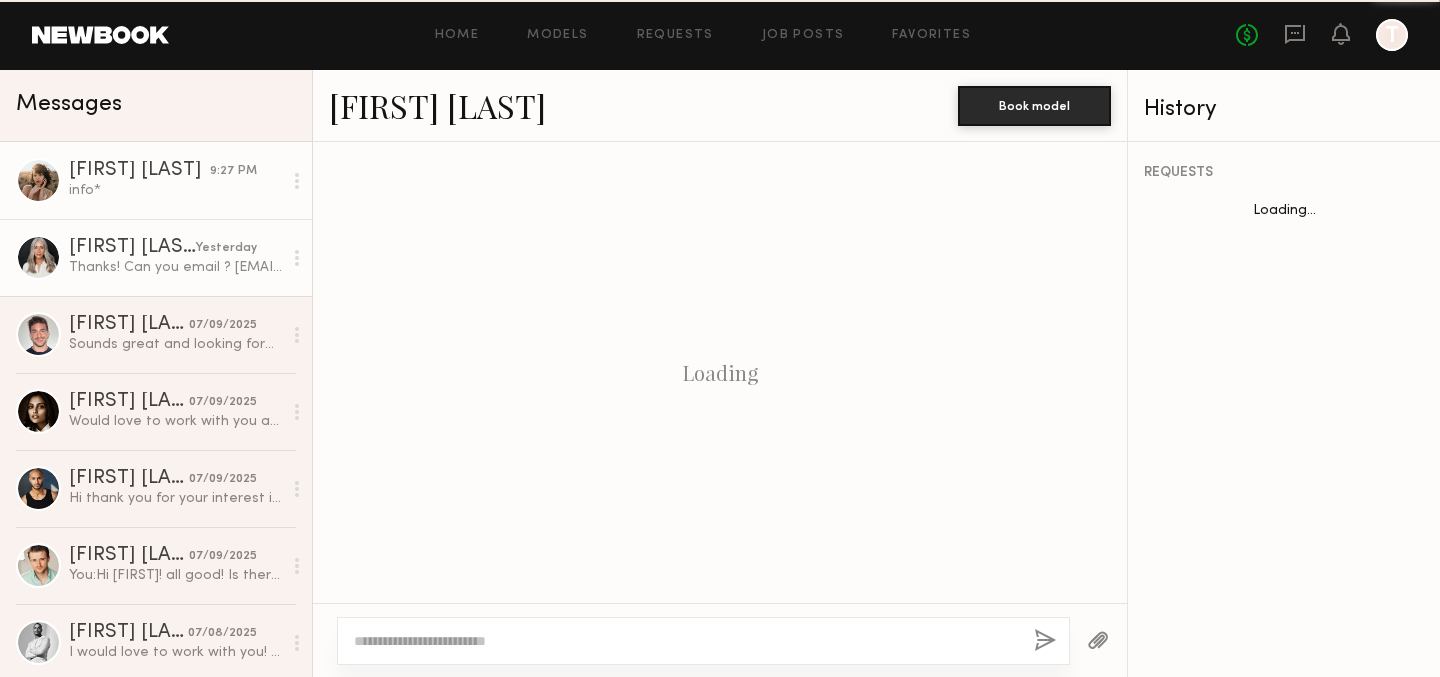 scroll, scrollTop: 1000, scrollLeft: 0, axis: vertical 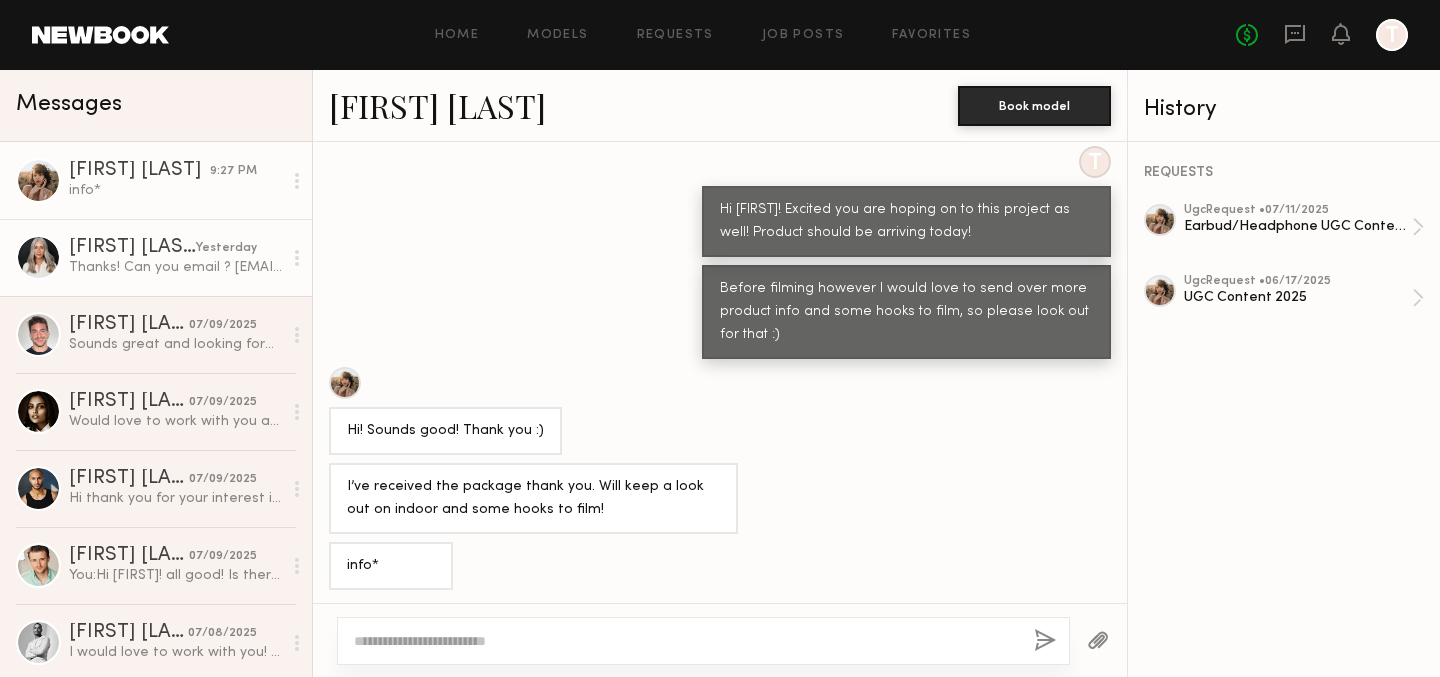 click on "Thanks! Can you email ? [EMAIL] thx!" 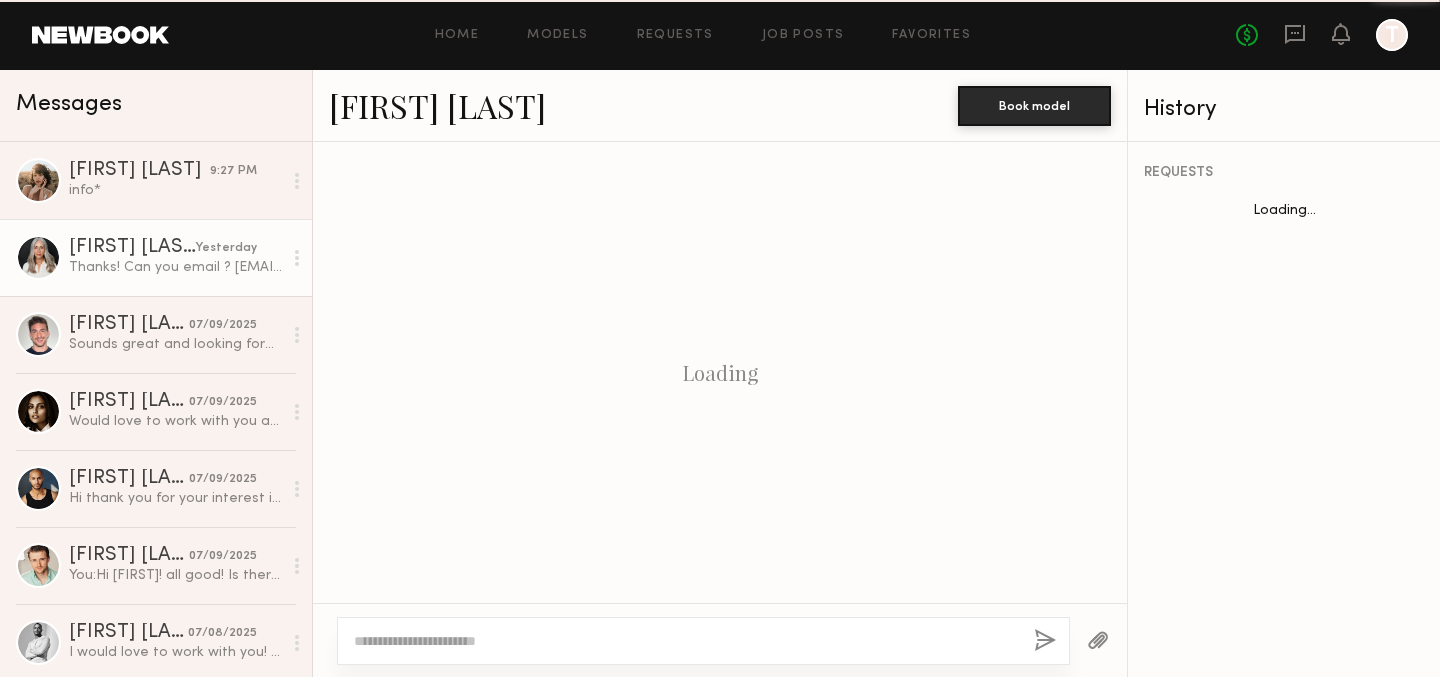 scroll, scrollTop: 1558, scrollLeft: 0, axis: vertical 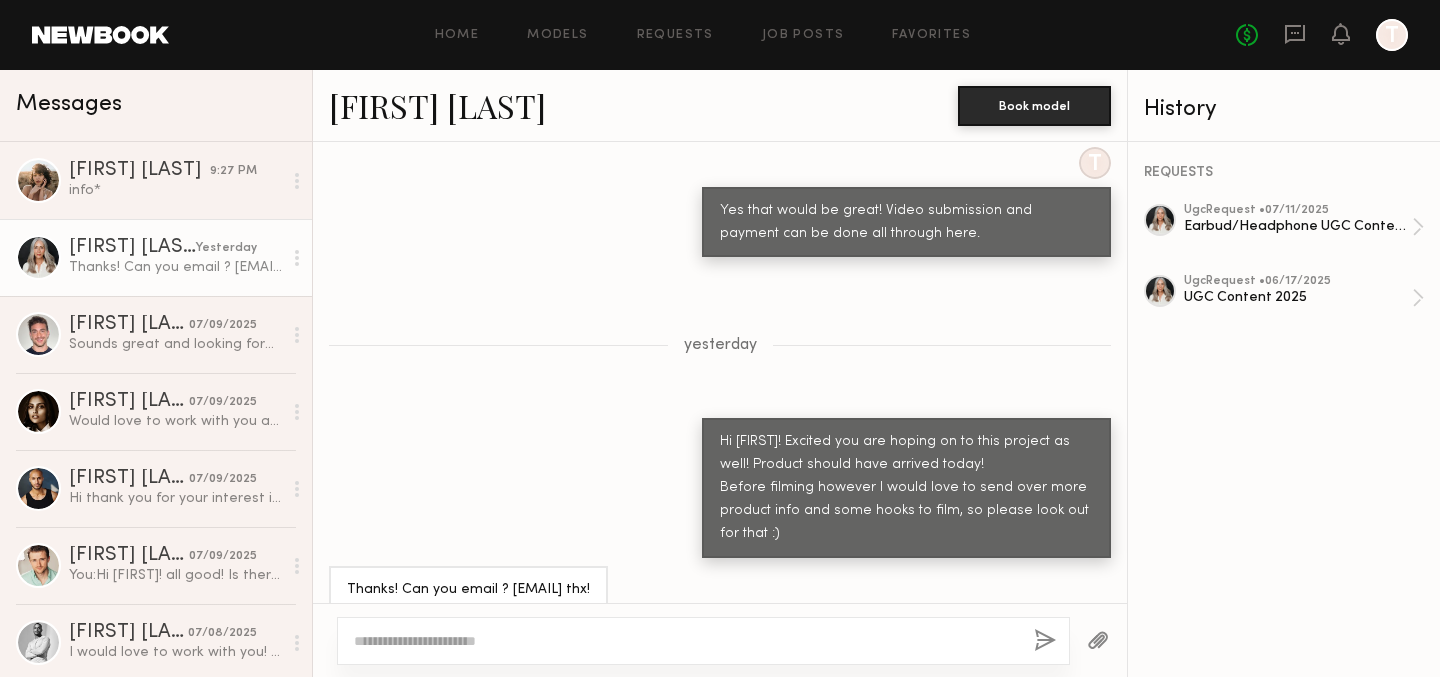 drag, startPoint x: 503, startPoint y: 556, endPoint x: 695, endPoint y: 560, distance: 192.04166 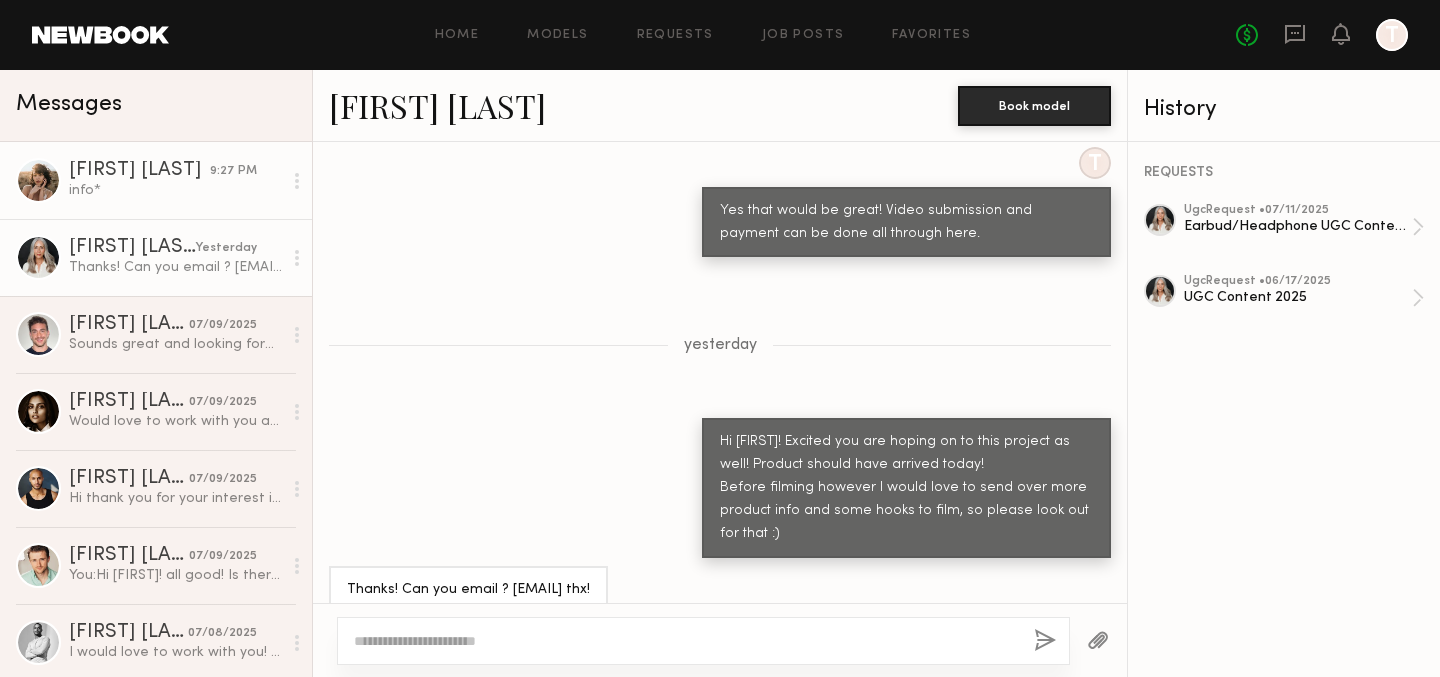 click on "Godiva G." 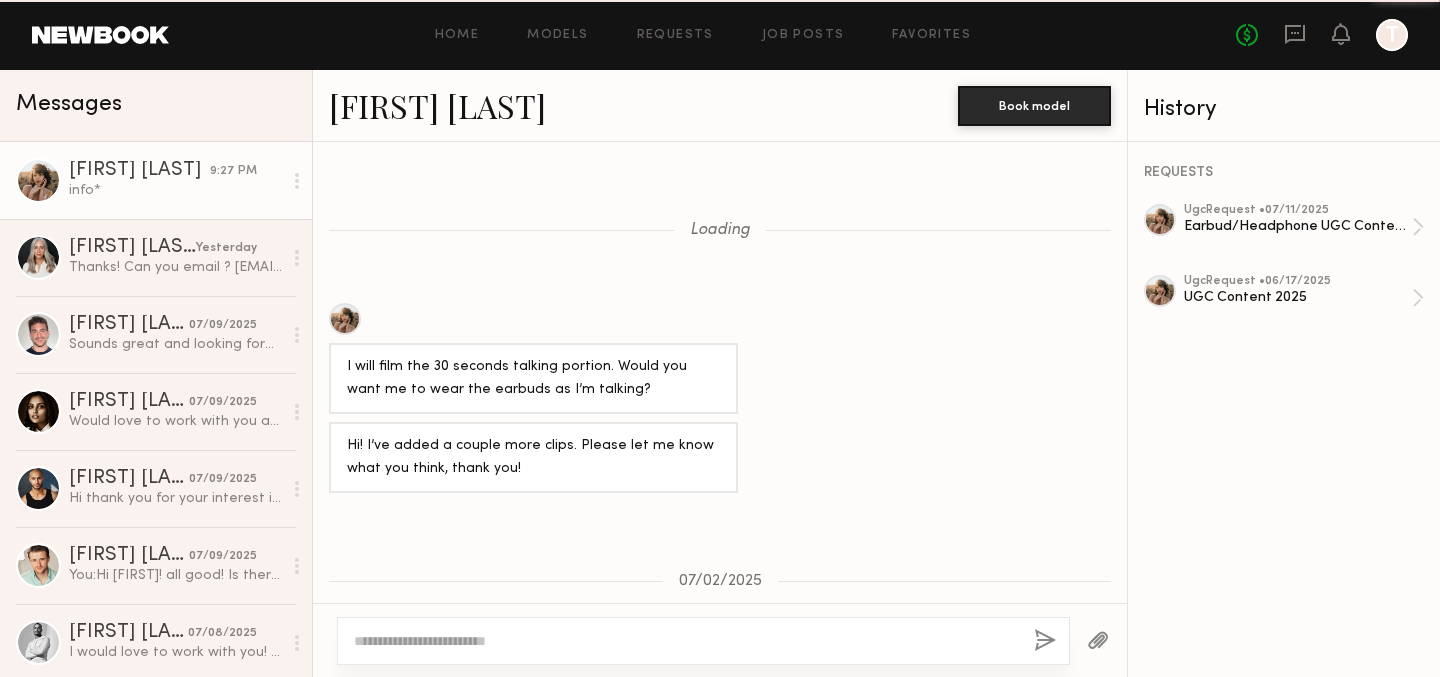 scroll, scrollTop: 1000, scrollLeft: 0, axis: vertical 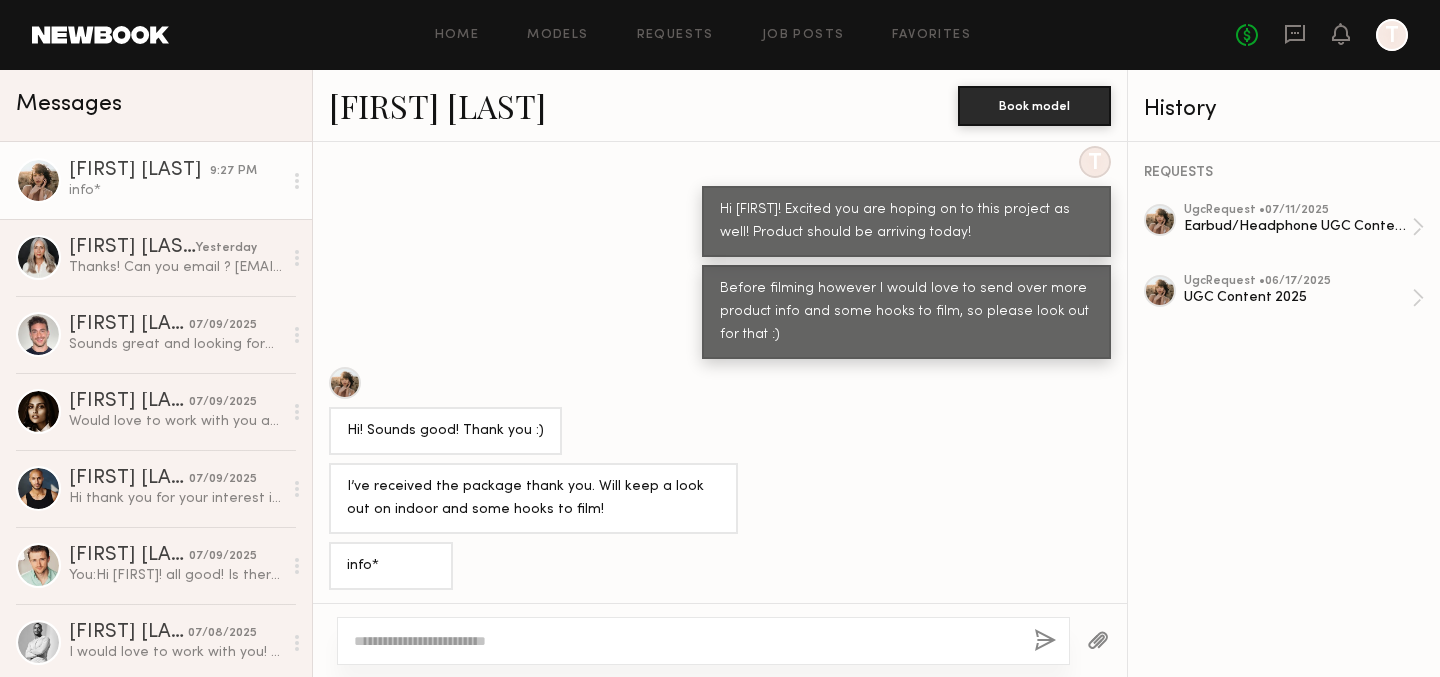 click on "Godiva G." 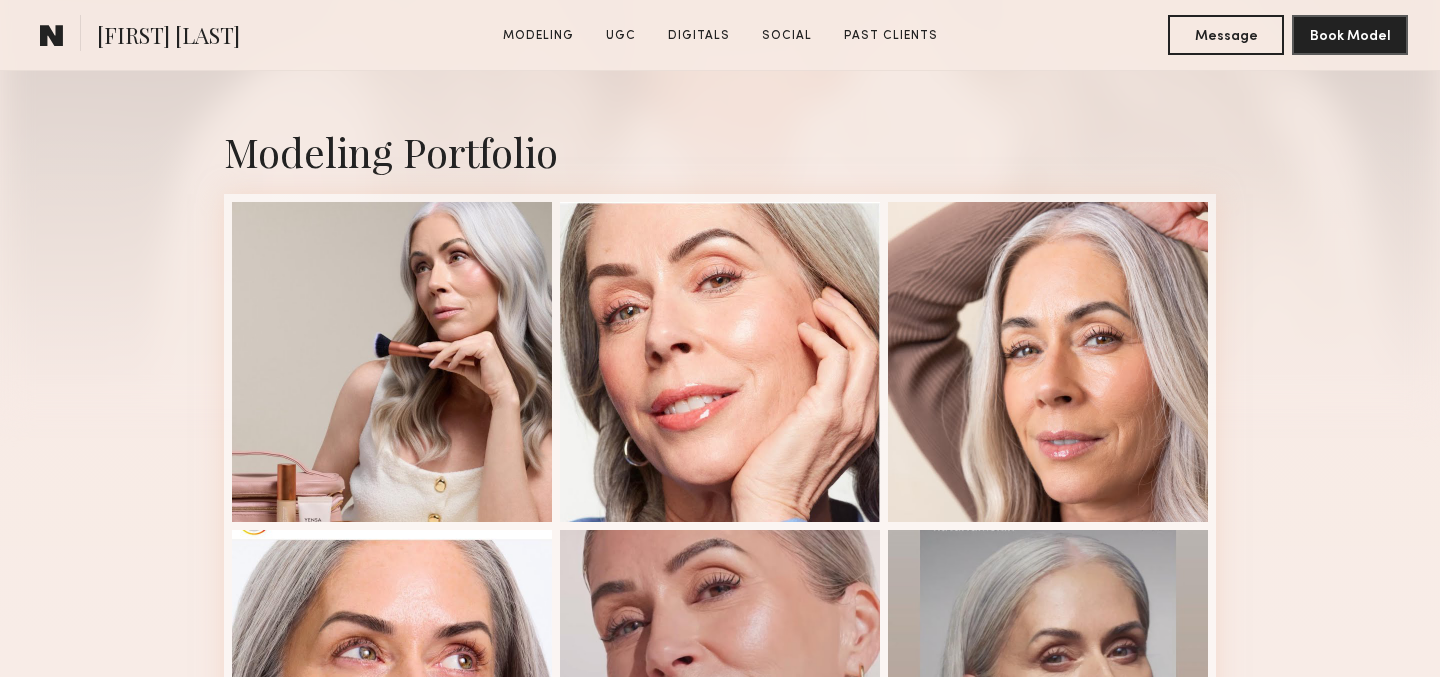 scroll, scrollTop: 393, scrollLeft: 0, axis: vertical 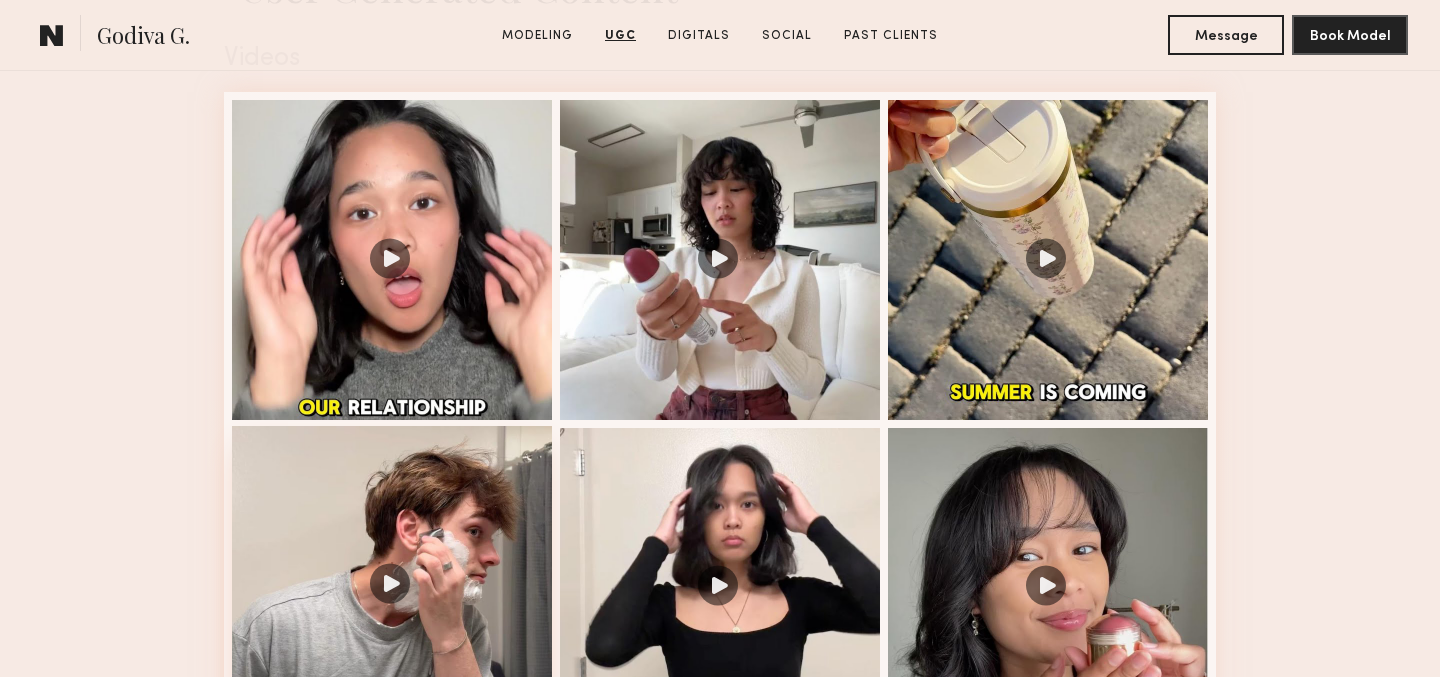 click at bounding box center (392, 586) 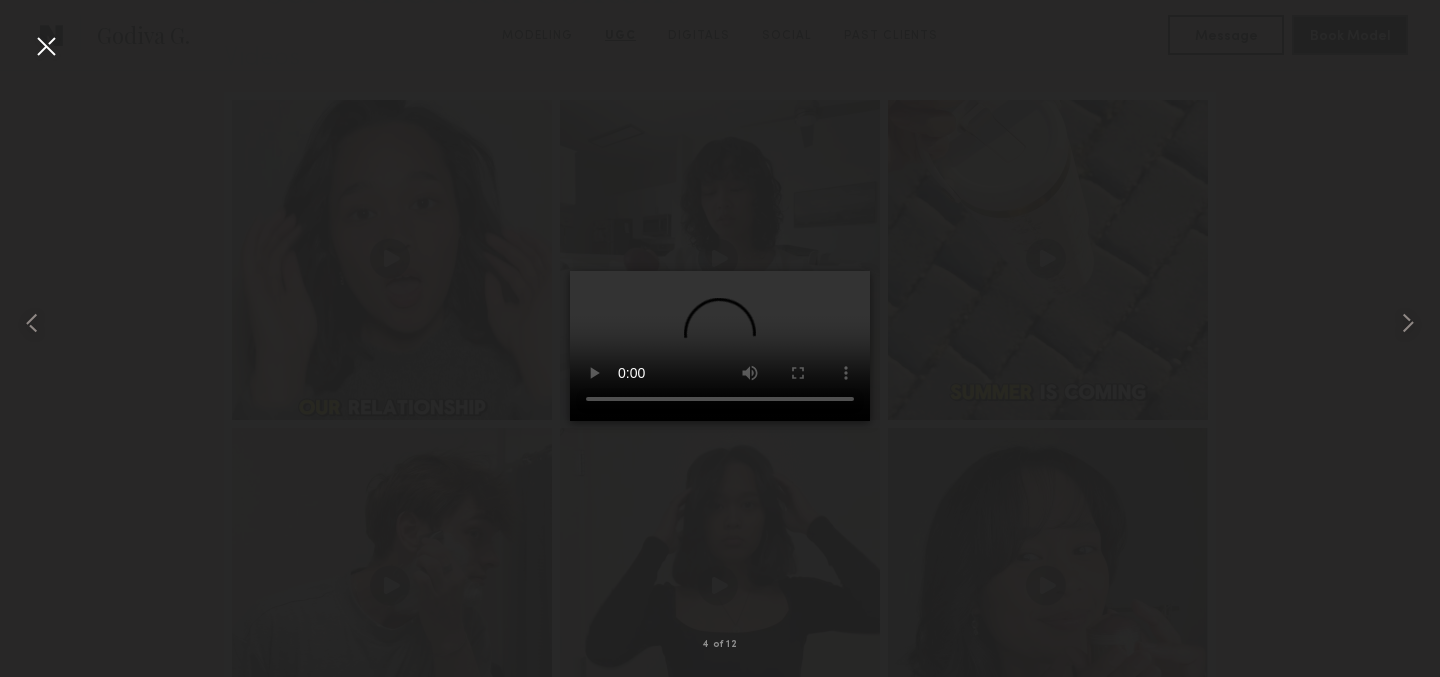type 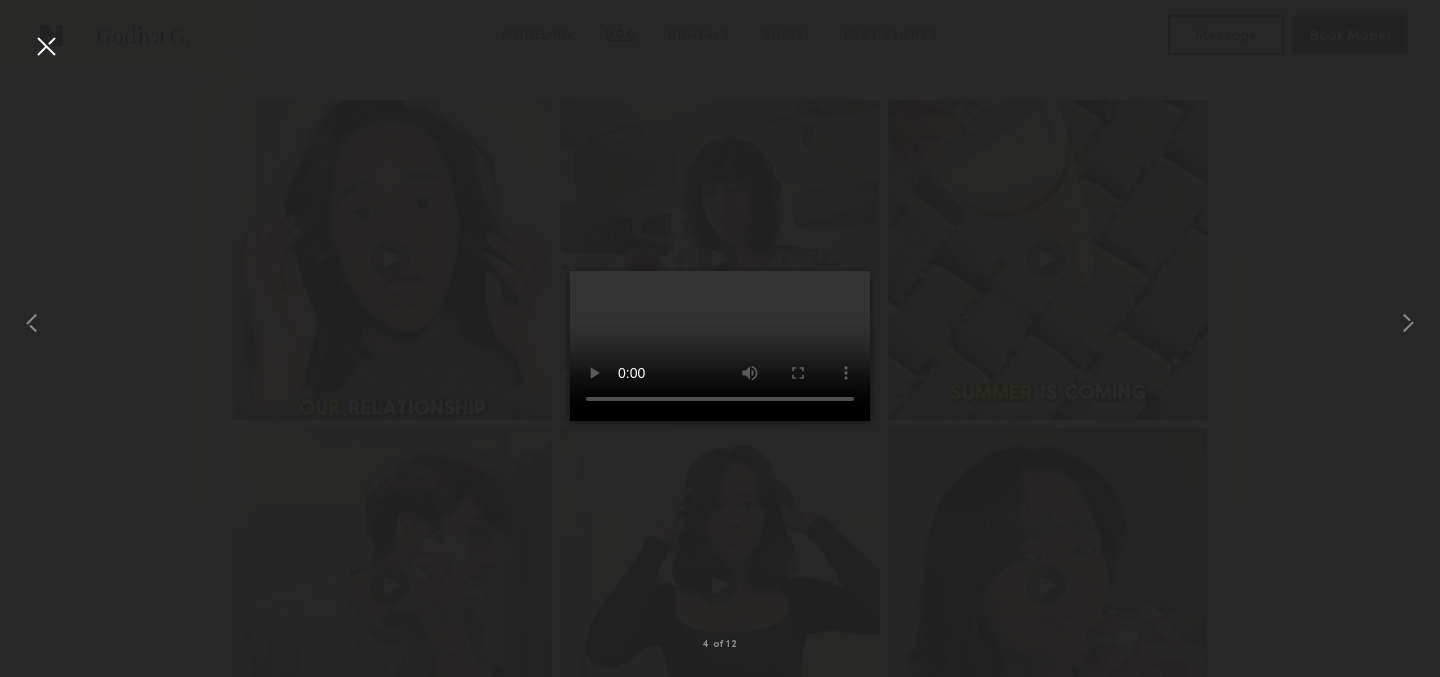 click at bounding box center (46, 46) 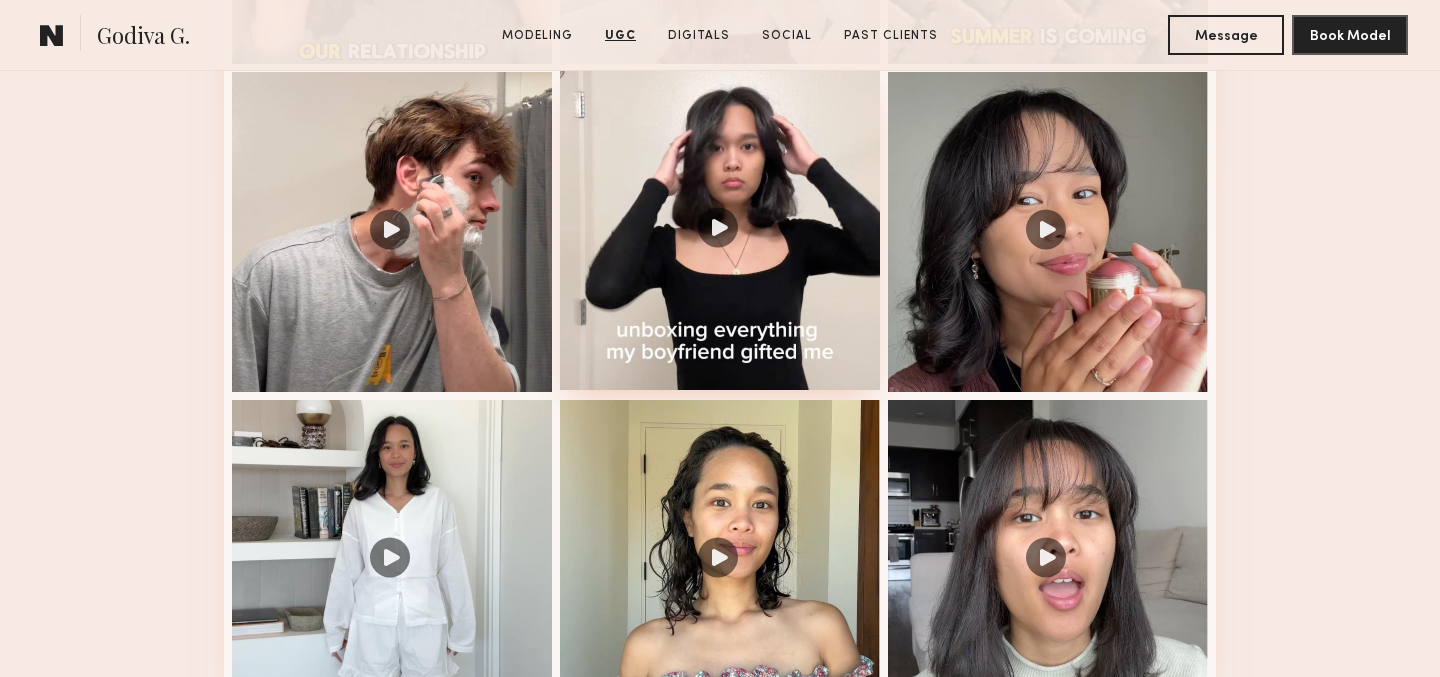 scroll, scrollTop: 2378, scrollLeft: 0, axis: vertical 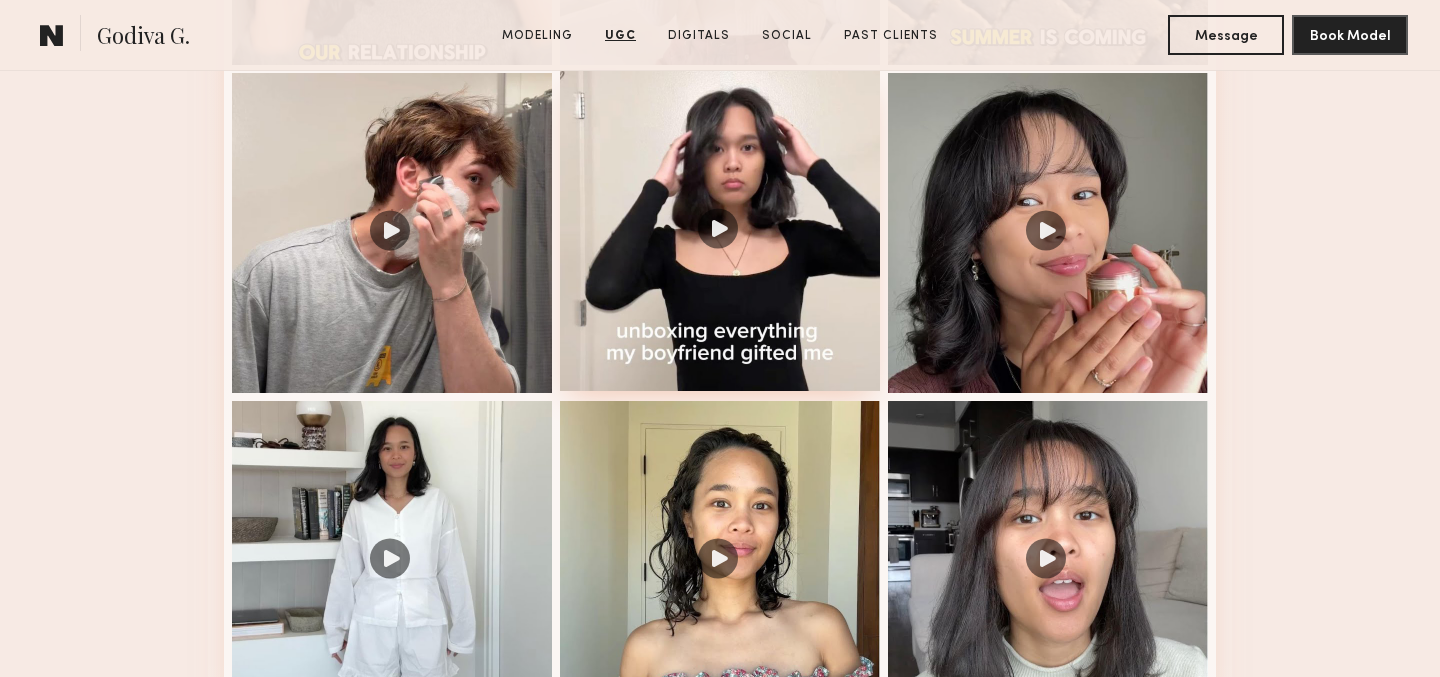 click at bounding box center (720, 231) 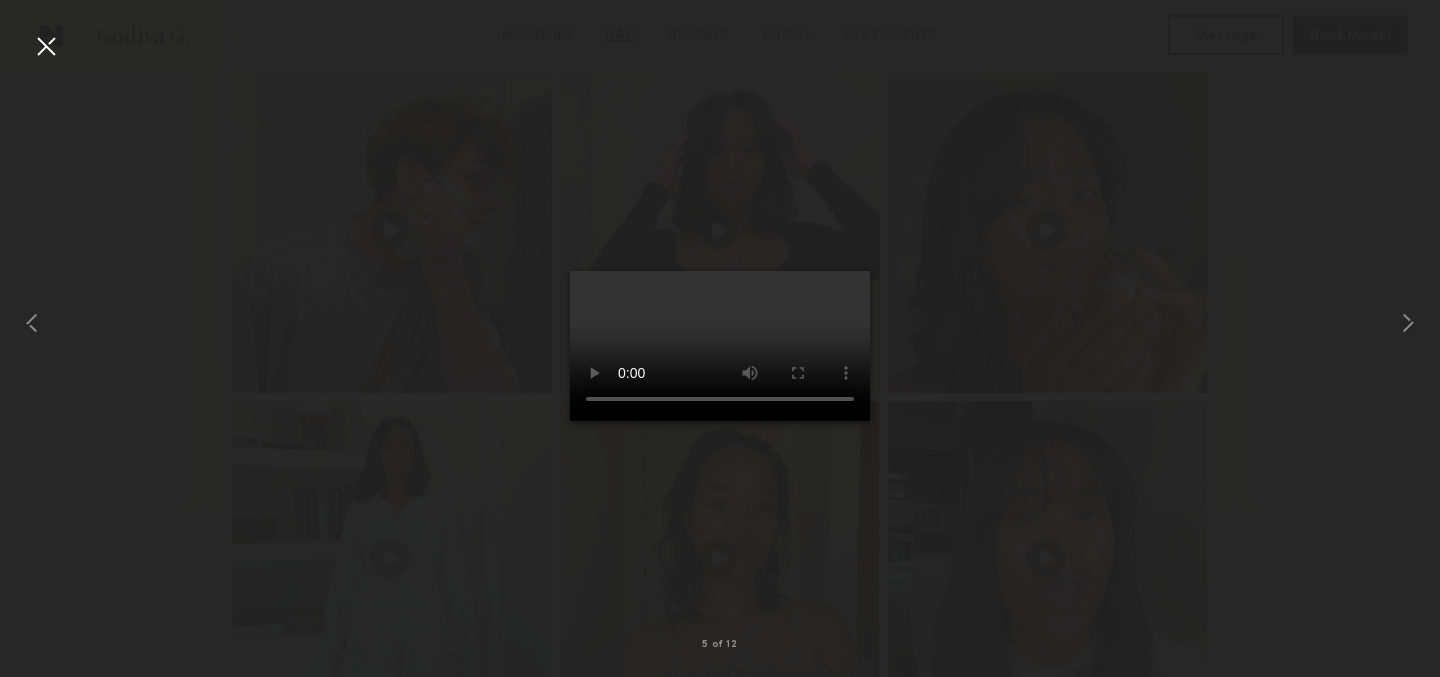 click at bounding box center [46, 46] 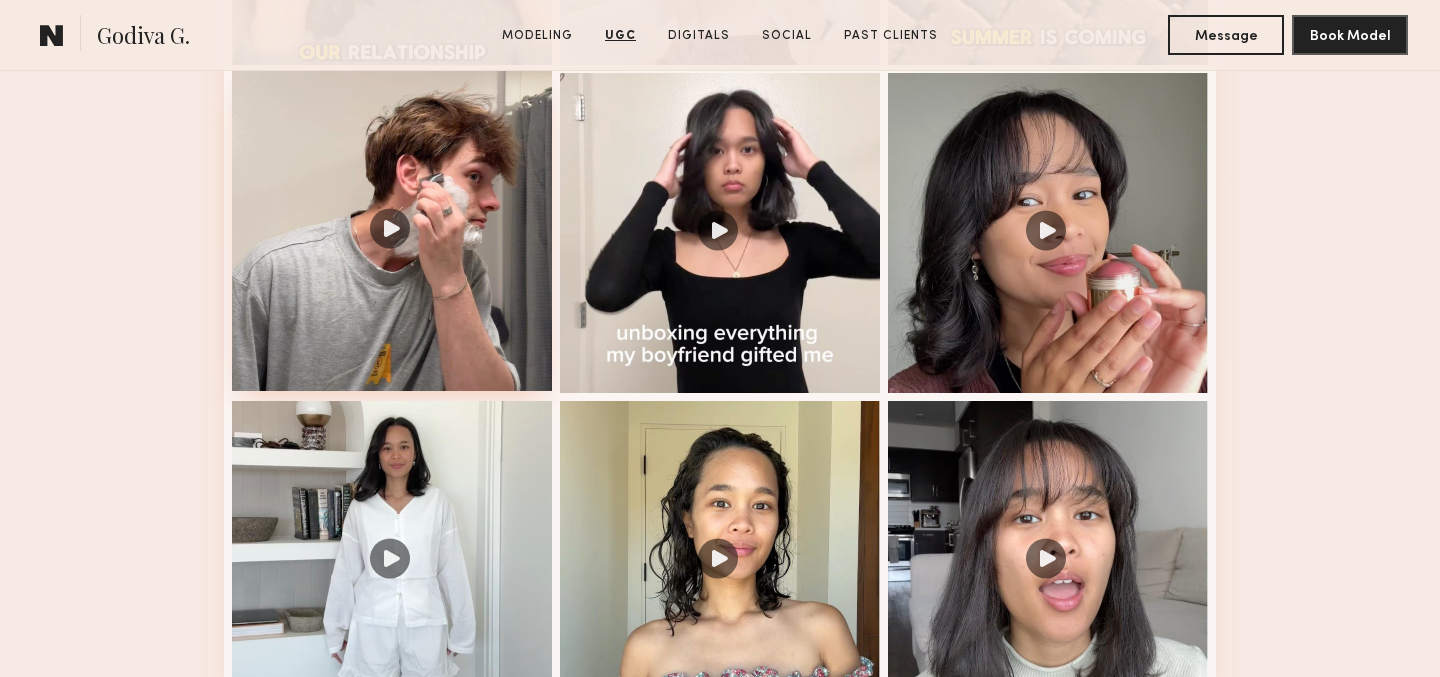 click at bounding box center [392, 231] 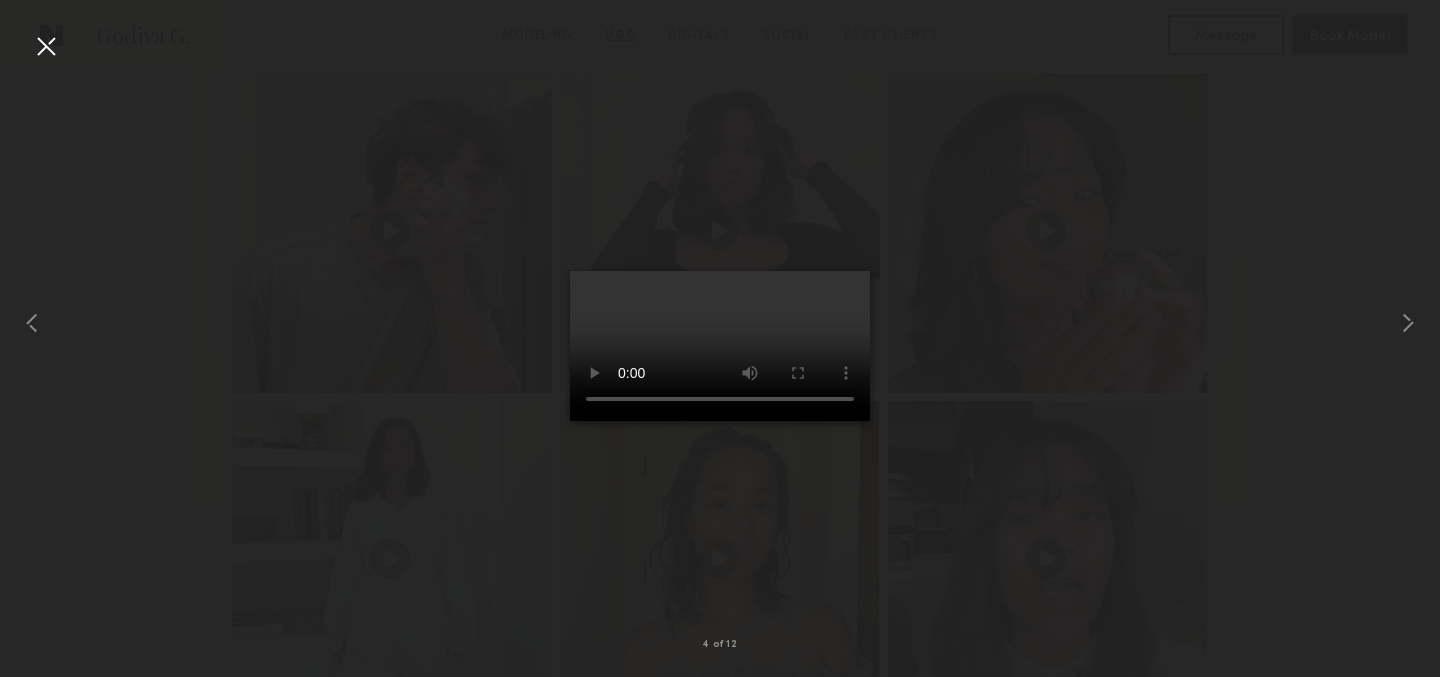 click at bounding box center [46, 46] 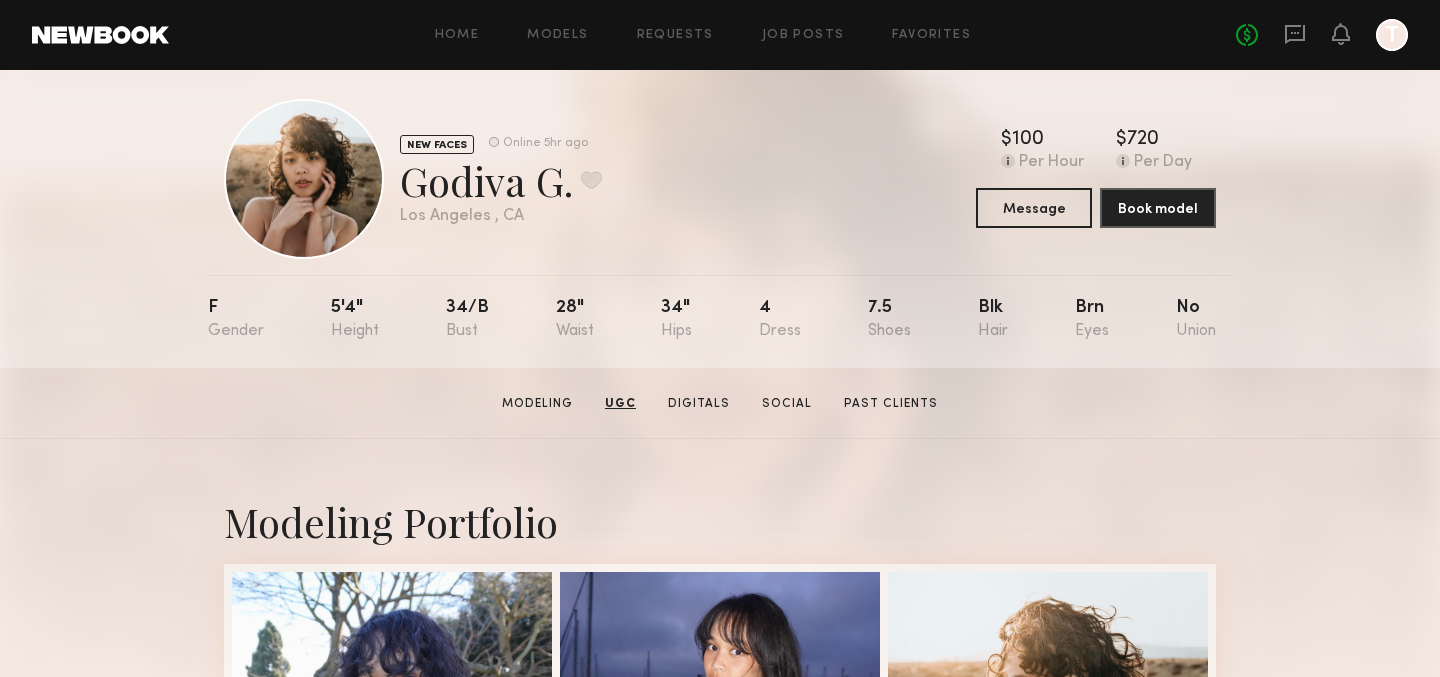 scroll, scrollTop: 0, scrollLeft: 0, axis: both 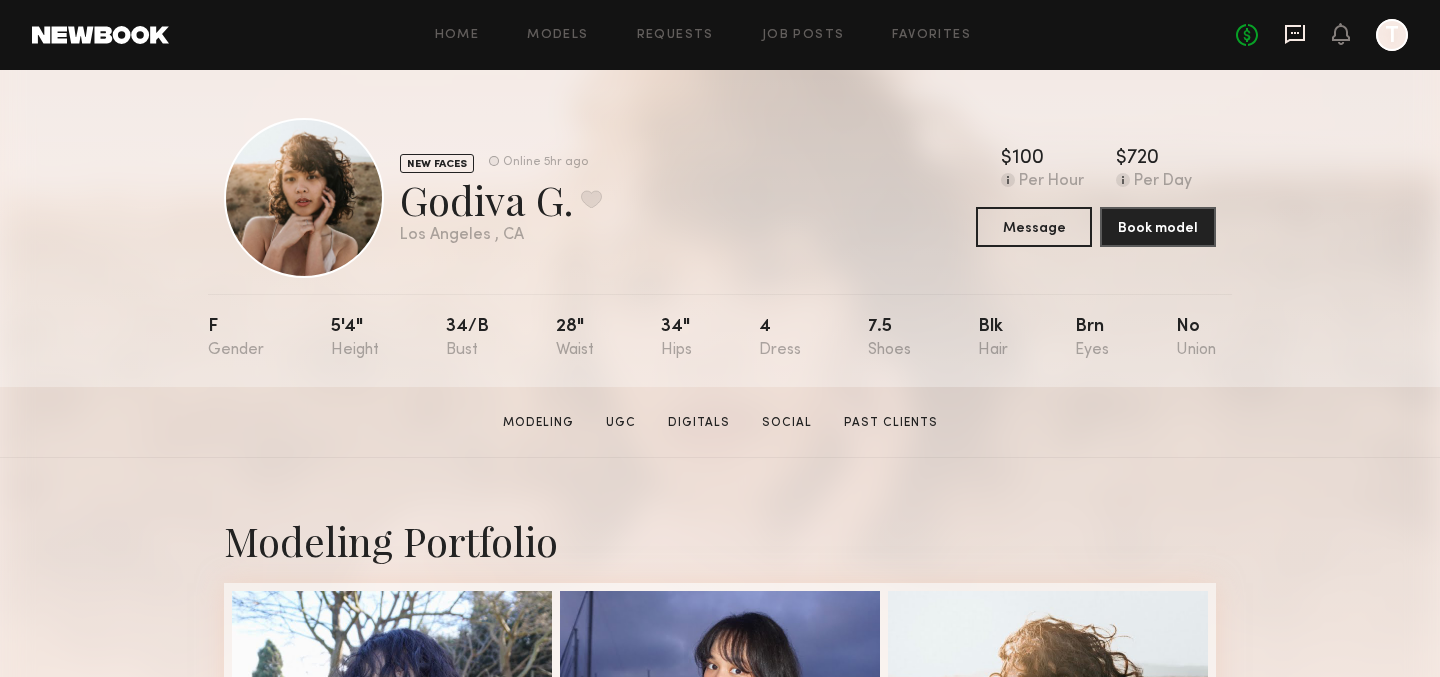 click 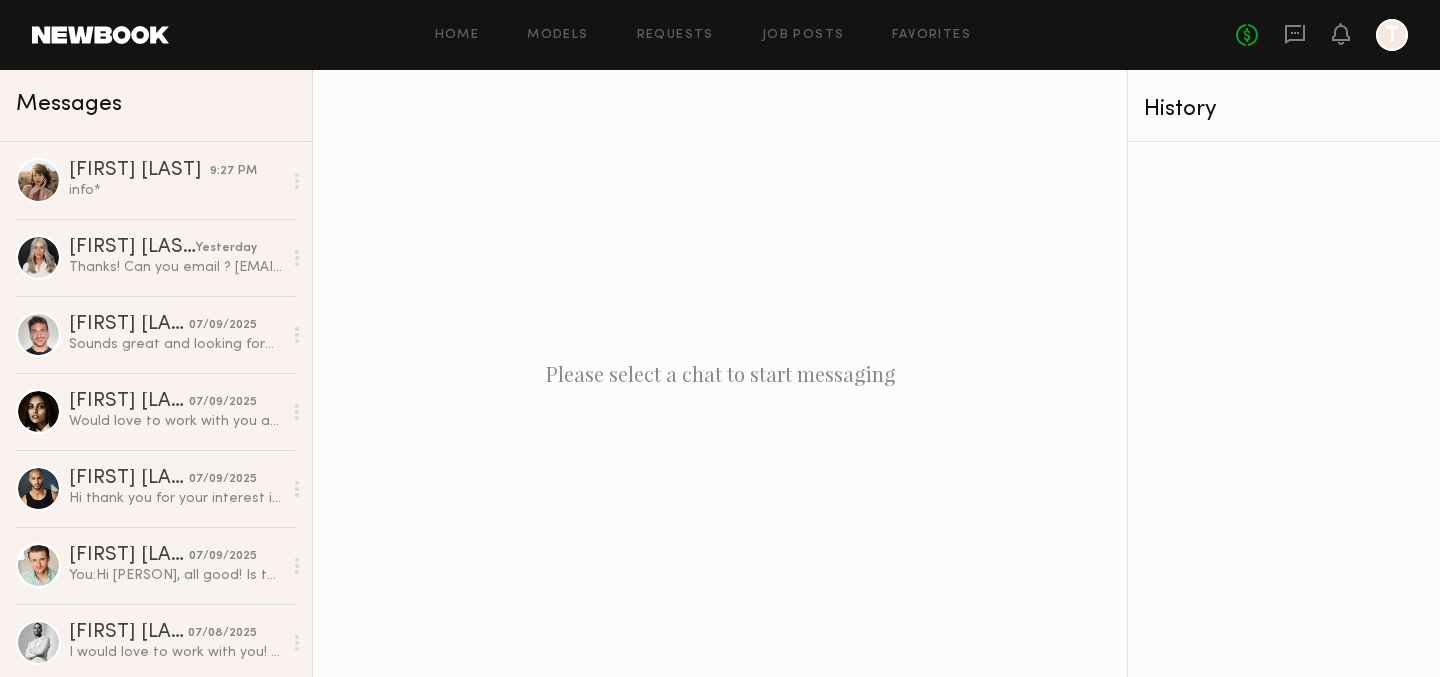 click on "No fees up to $5,000 T" 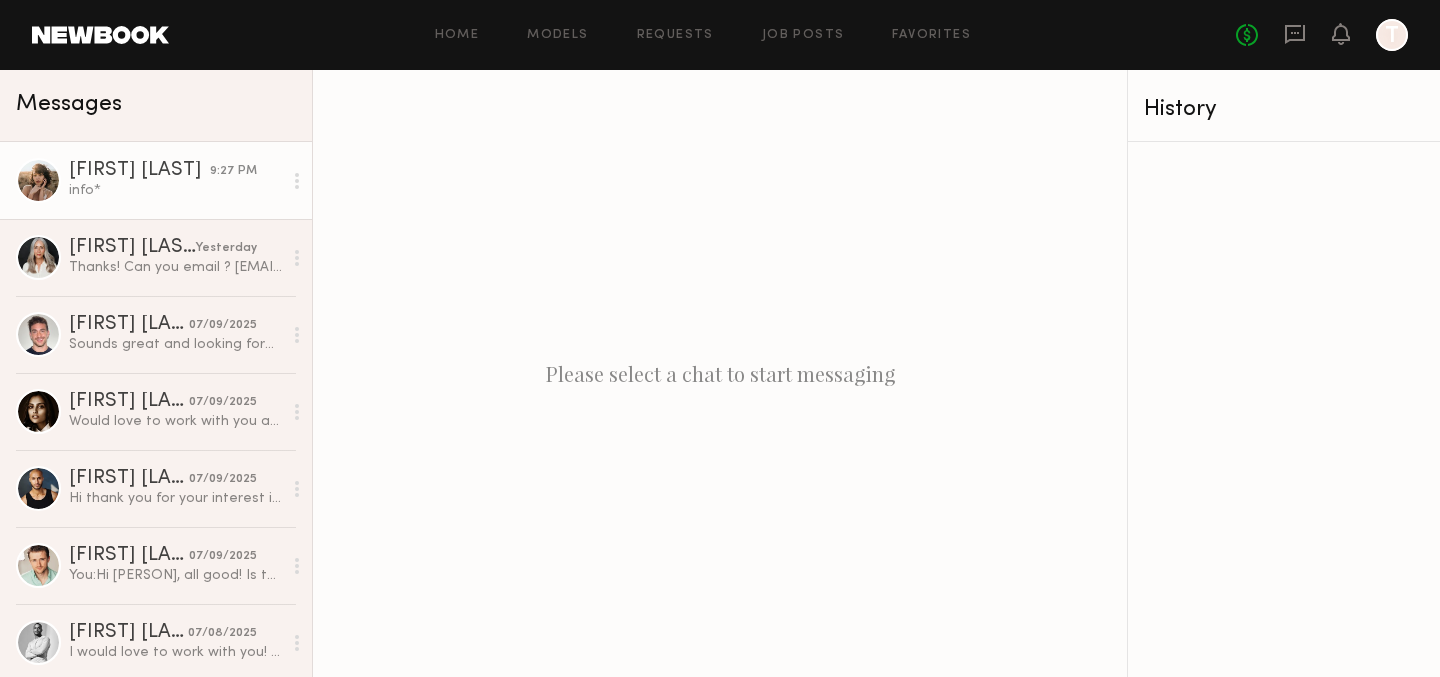 click on "Godiva G. 9:27 PM info*" 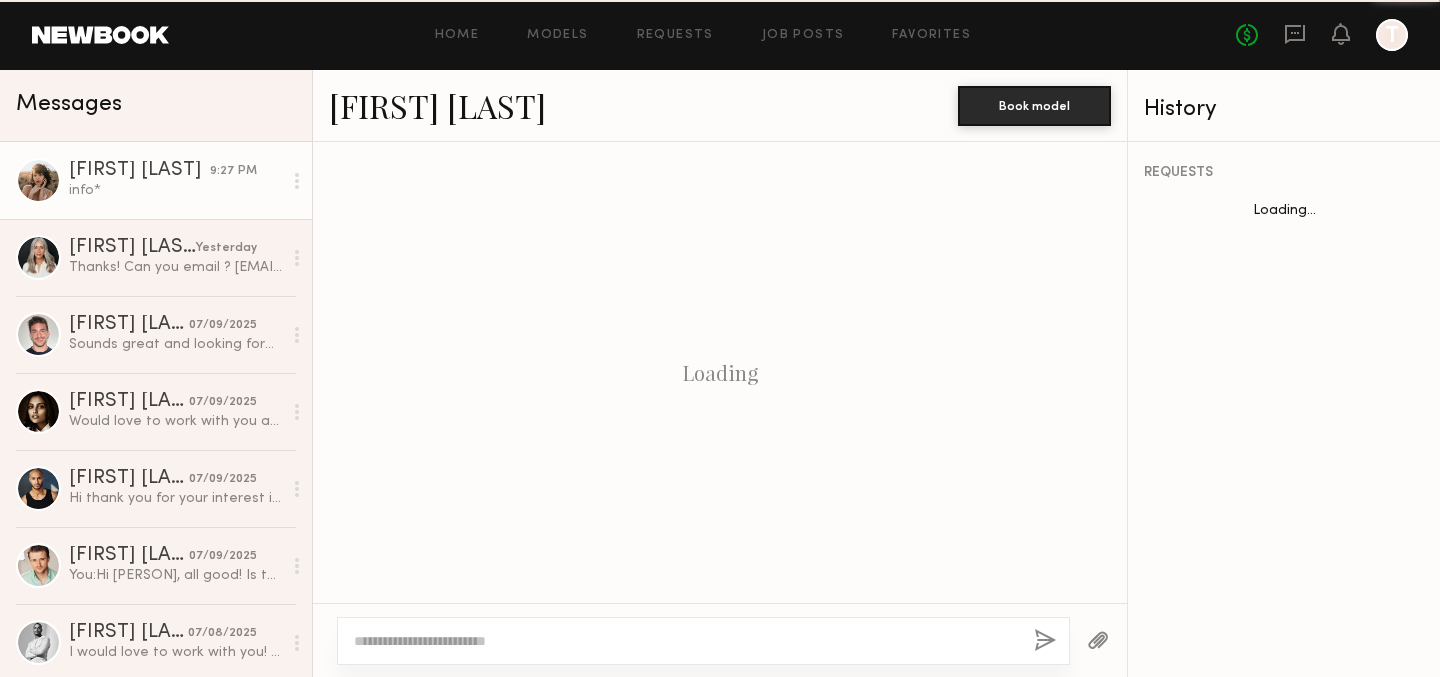 scroll, scrollTop: 1000, scrollLeft: 0, axis: vertical 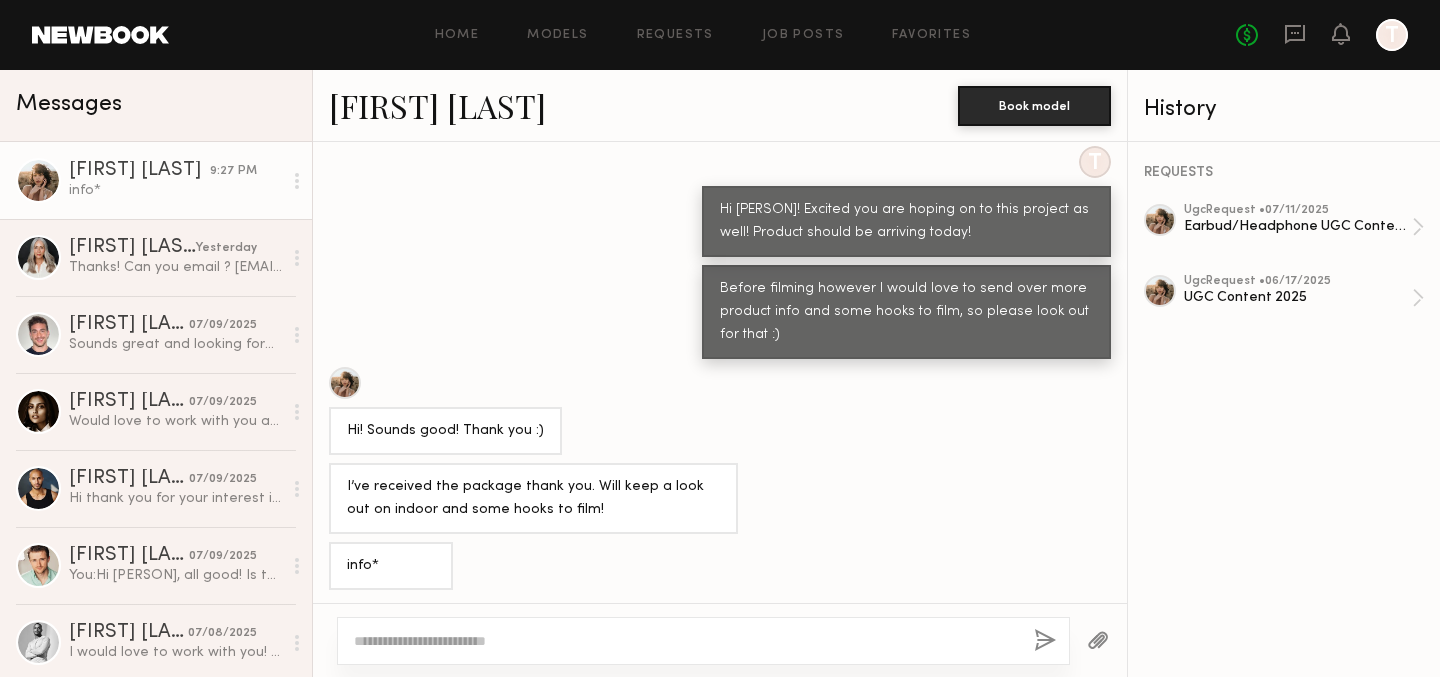 click 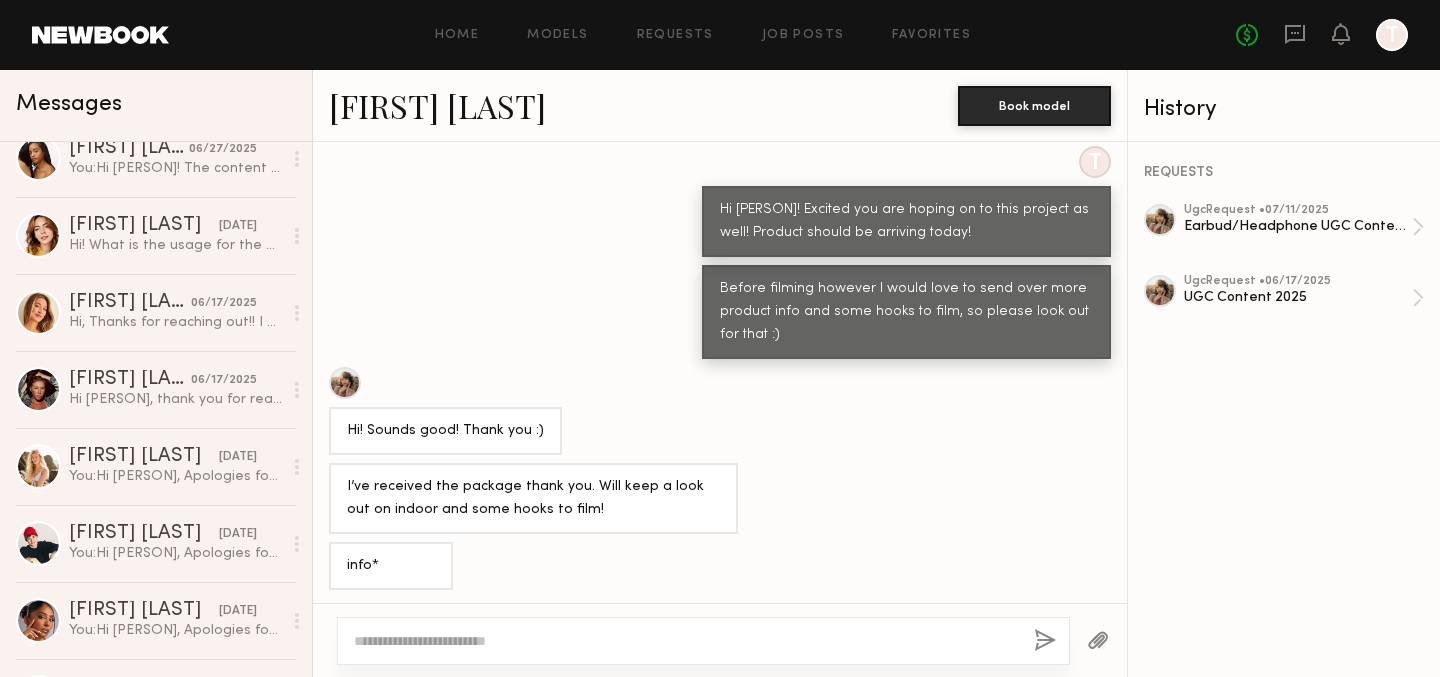 scroll, scrollTop: 0, scrollLeft: 0, axis: both 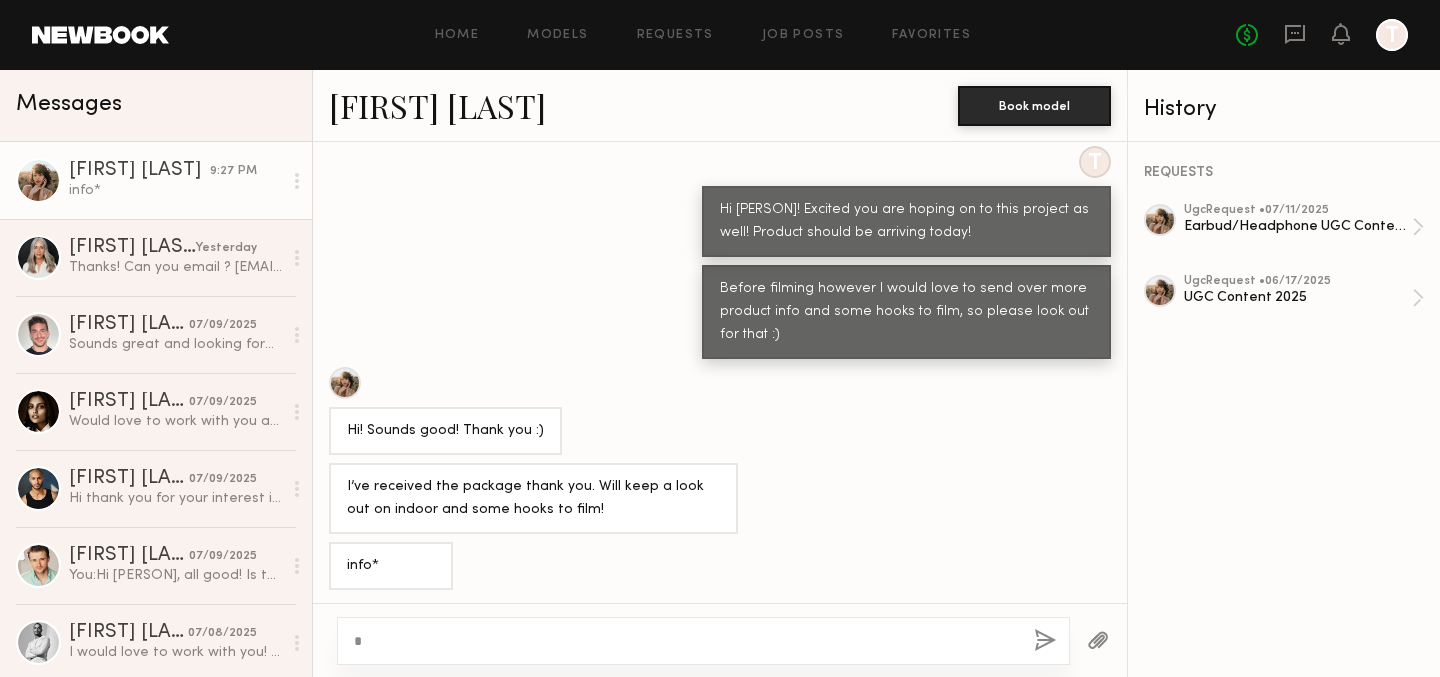 type on "*" 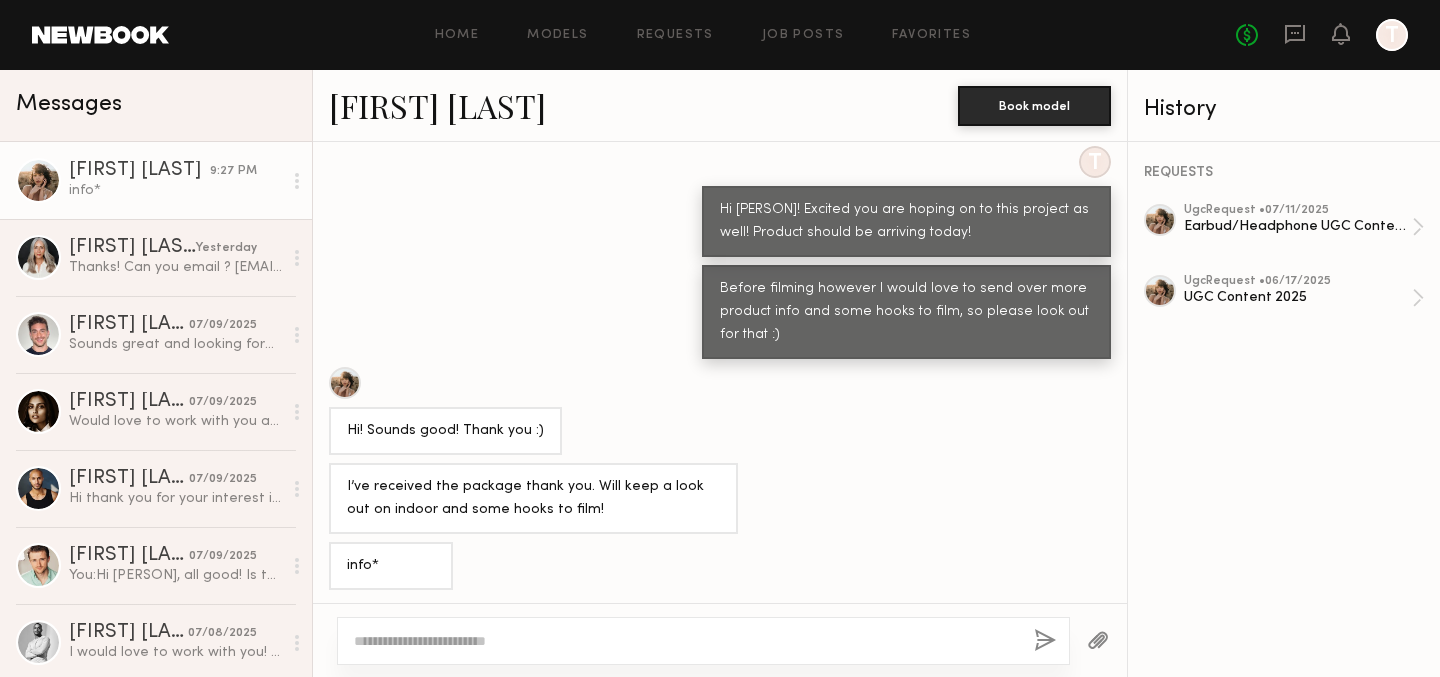 click 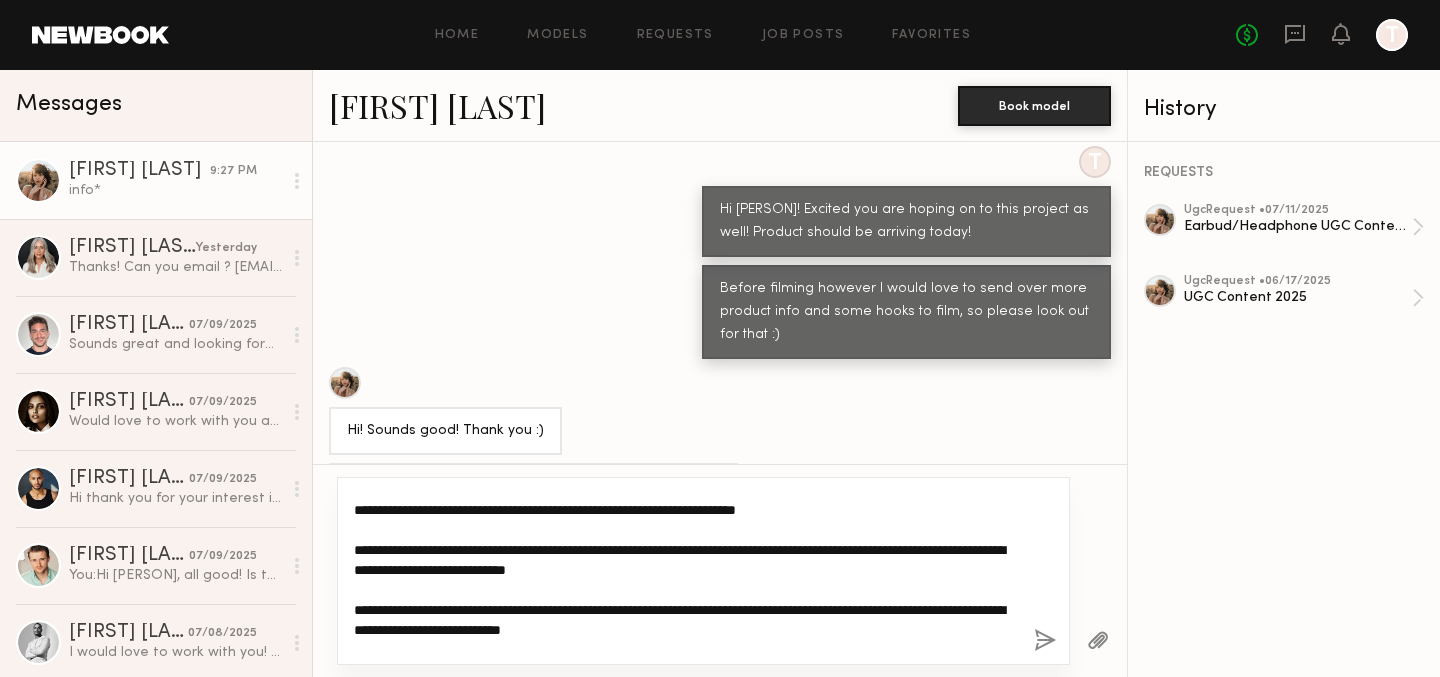 scroll, scrollTop: 33, scrollLeft: 0, axis: vertical 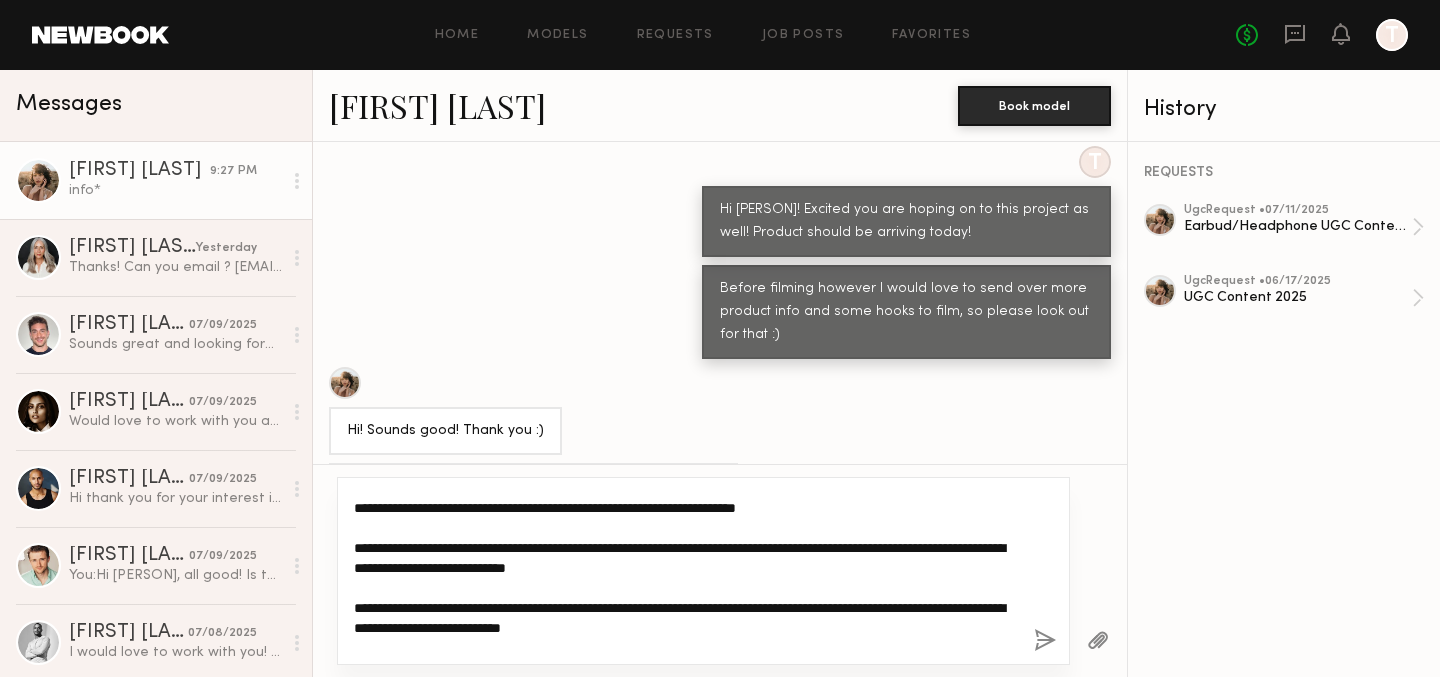 click on "**********" 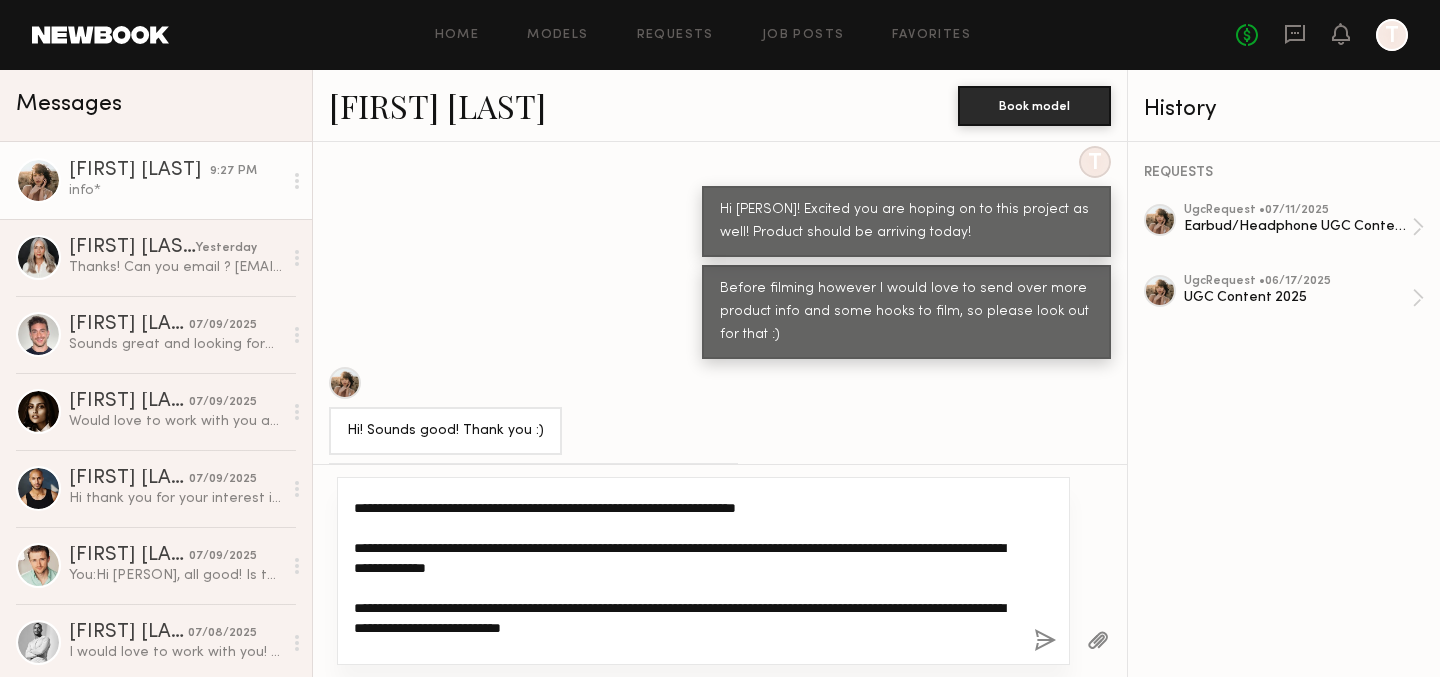 drag, startPoint x: 450, startPoint y: 545, endPoint x: 326, endPoint y: 541, distance: 124.0645 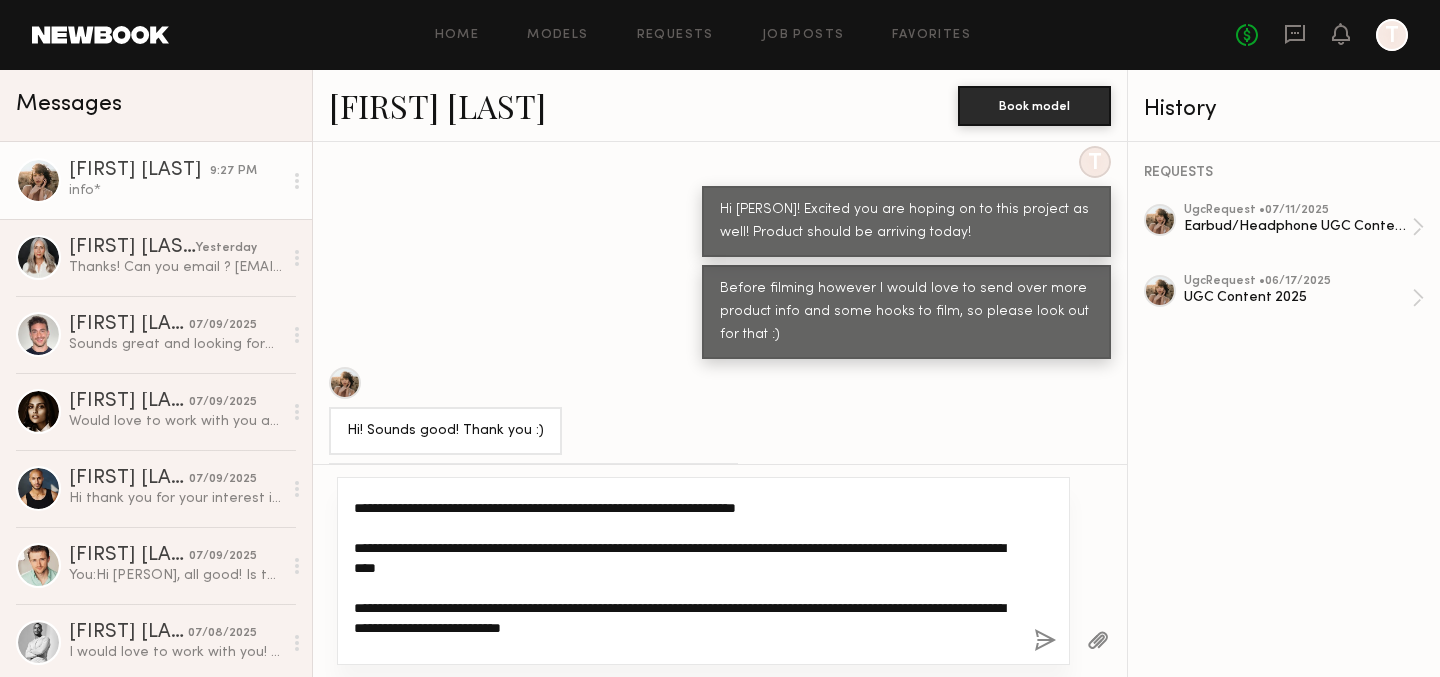 click on "**********" 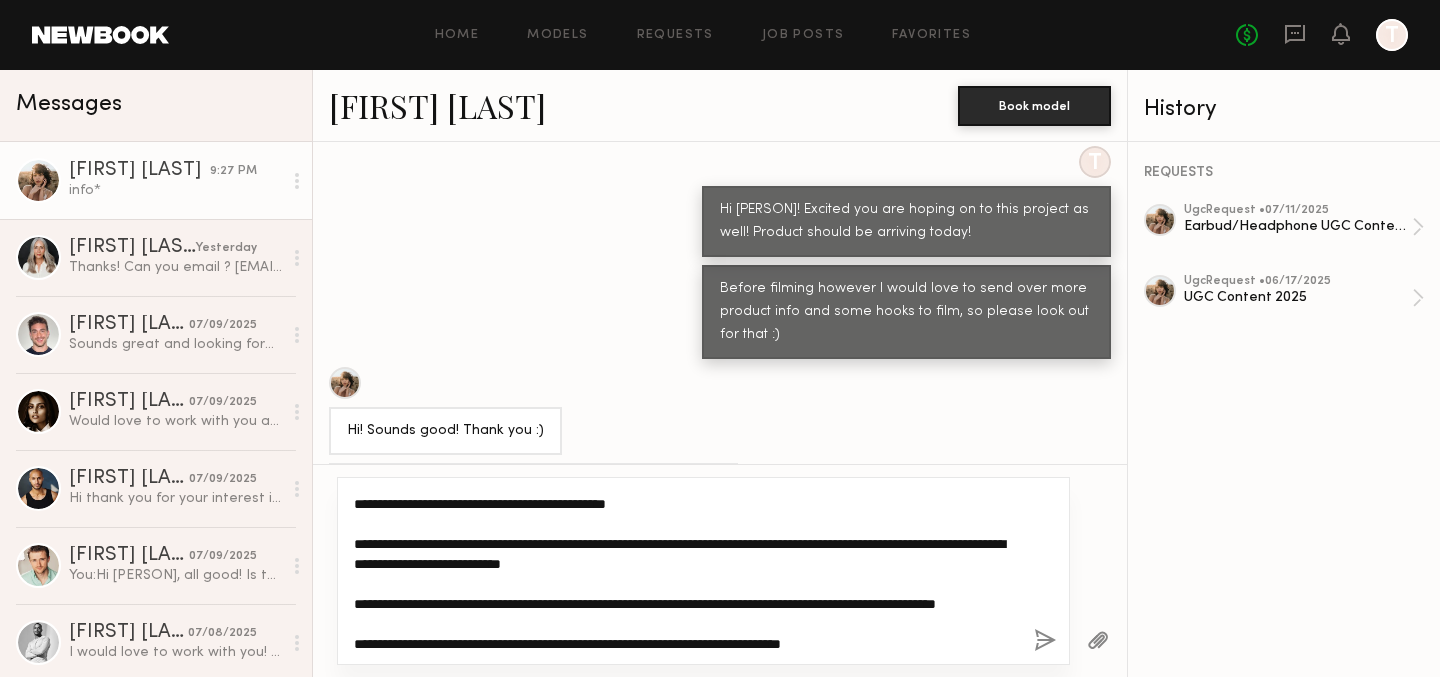 scroll, scrollTop: 107, scrollLeft: 0, axis: vertical 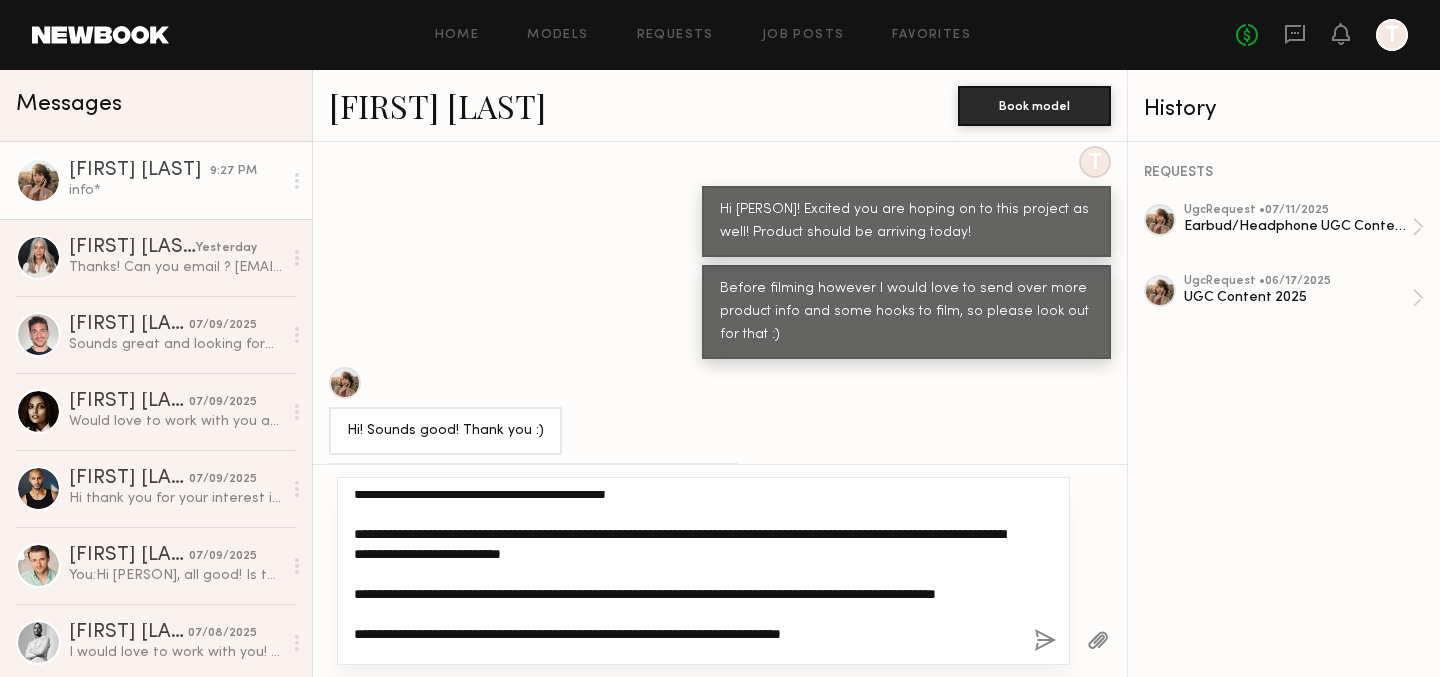 click on "**********" 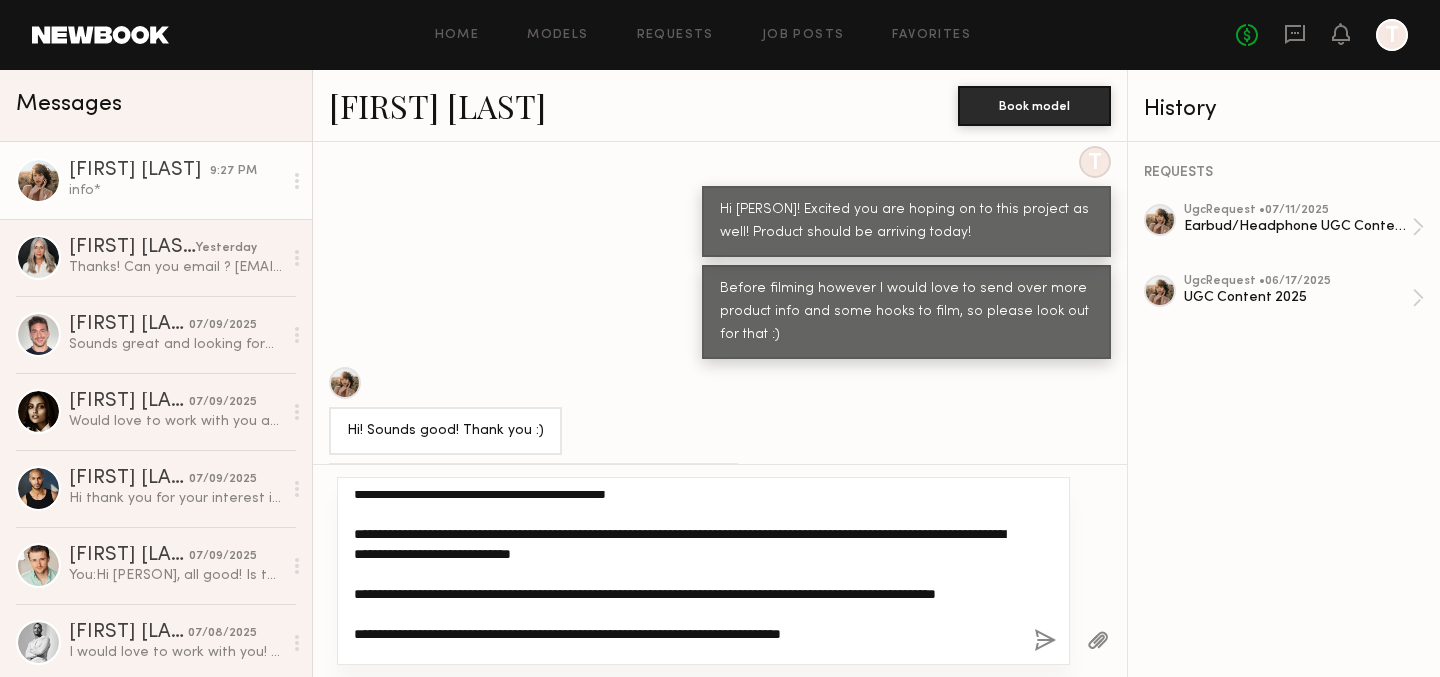 click on "**********" 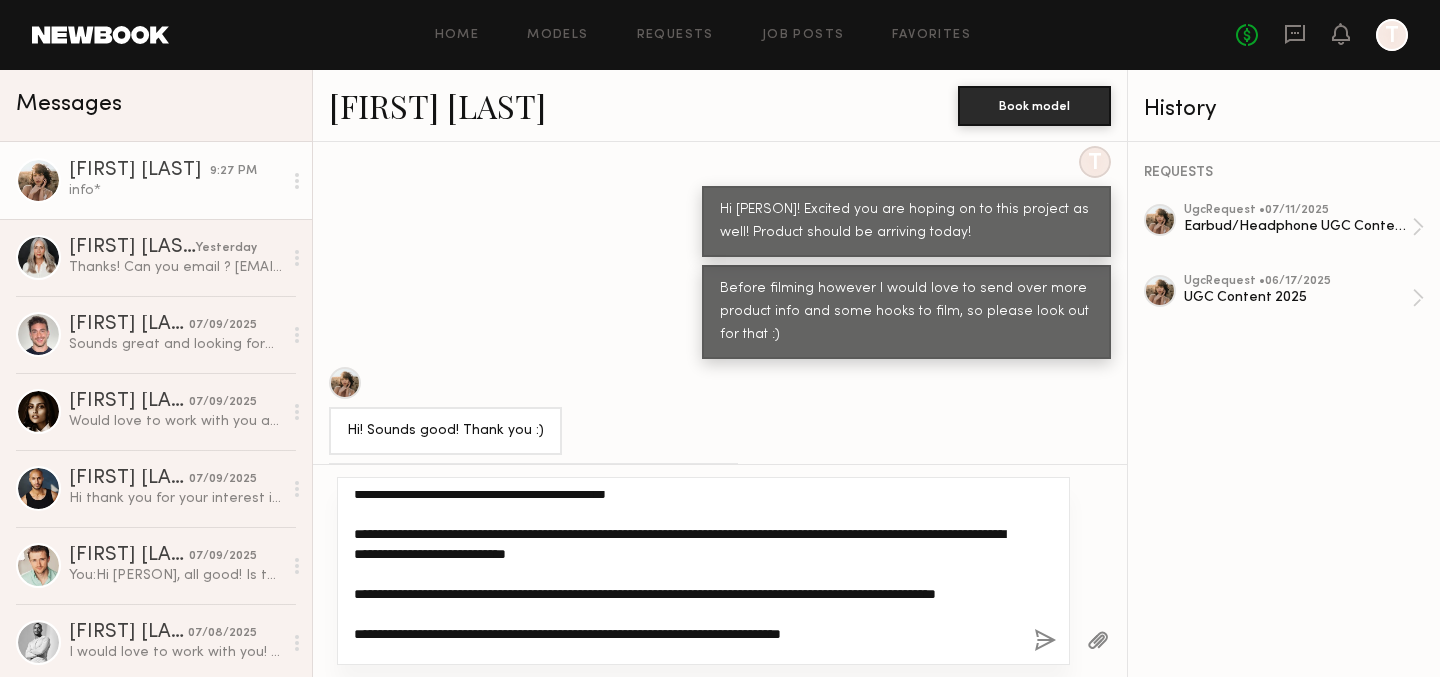 click on "**********" 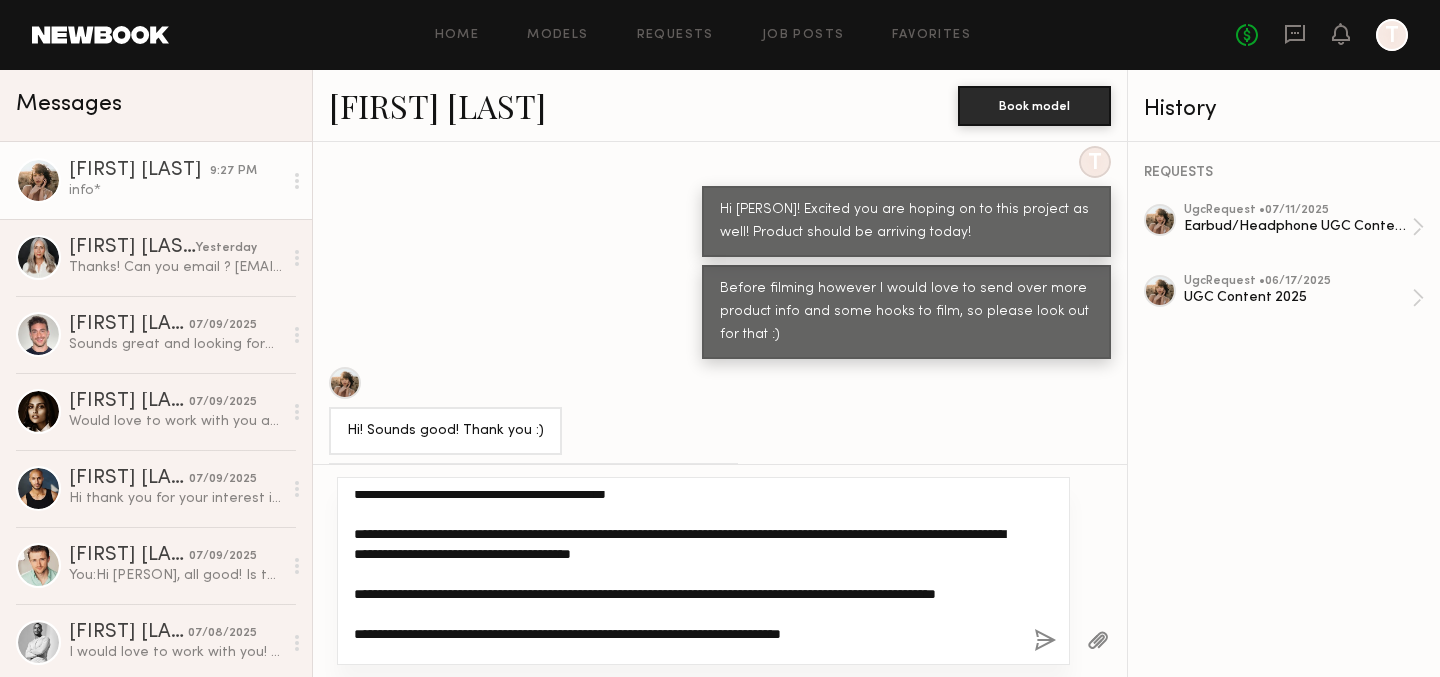click on "**********" 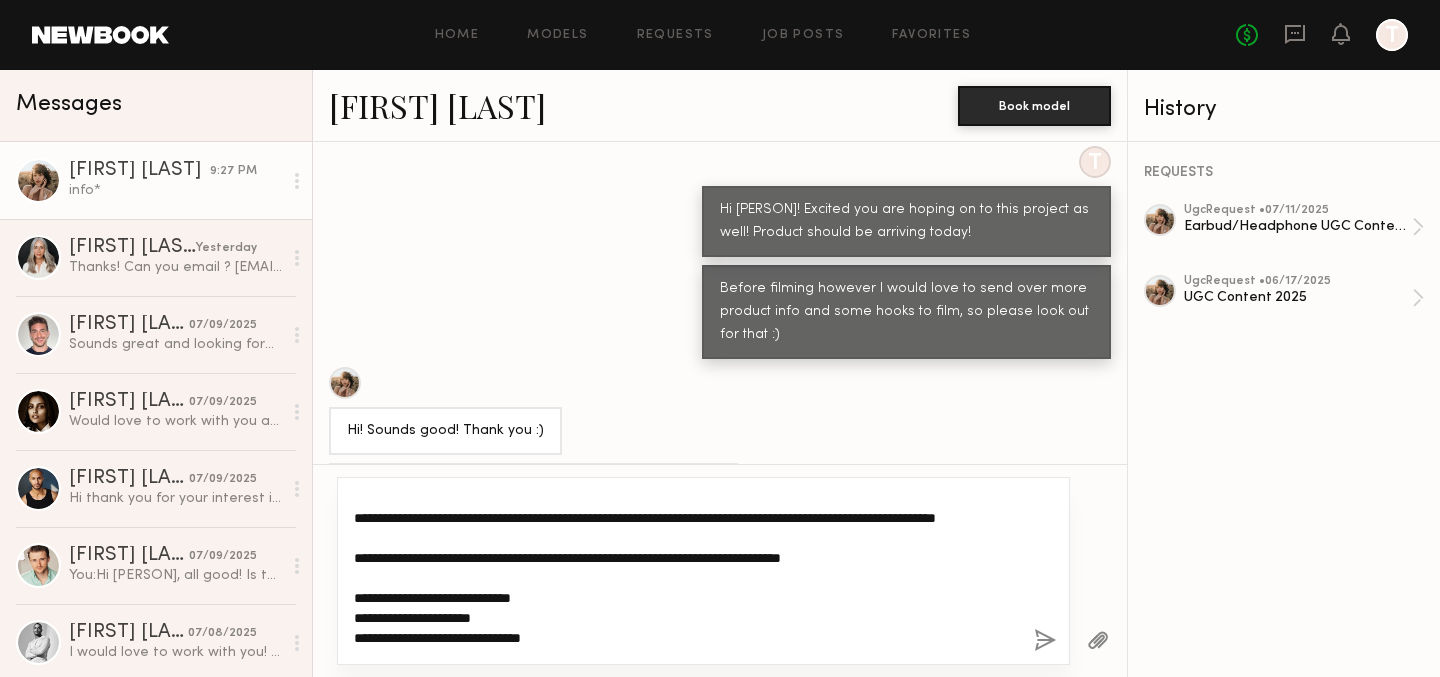 scroll, scrollTop: 240, scrollLeft: 0, axis: vertical 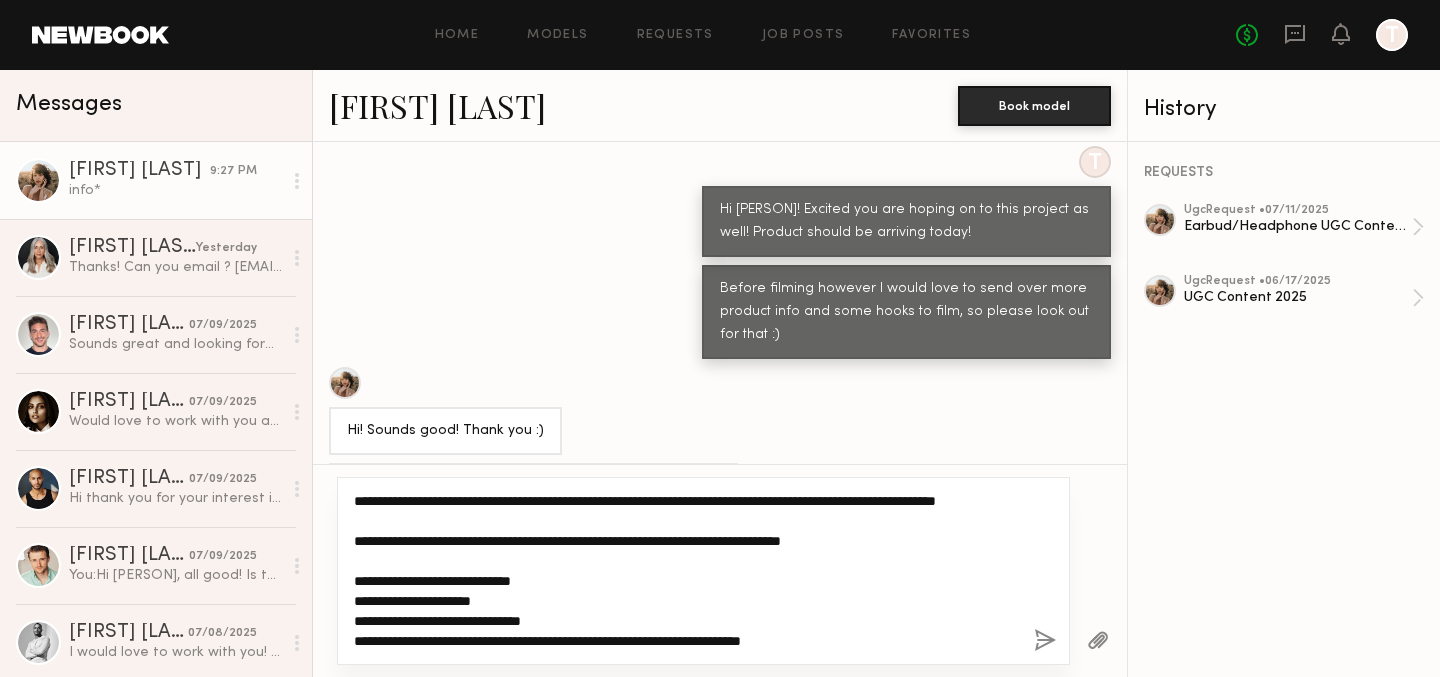 click on "**********" 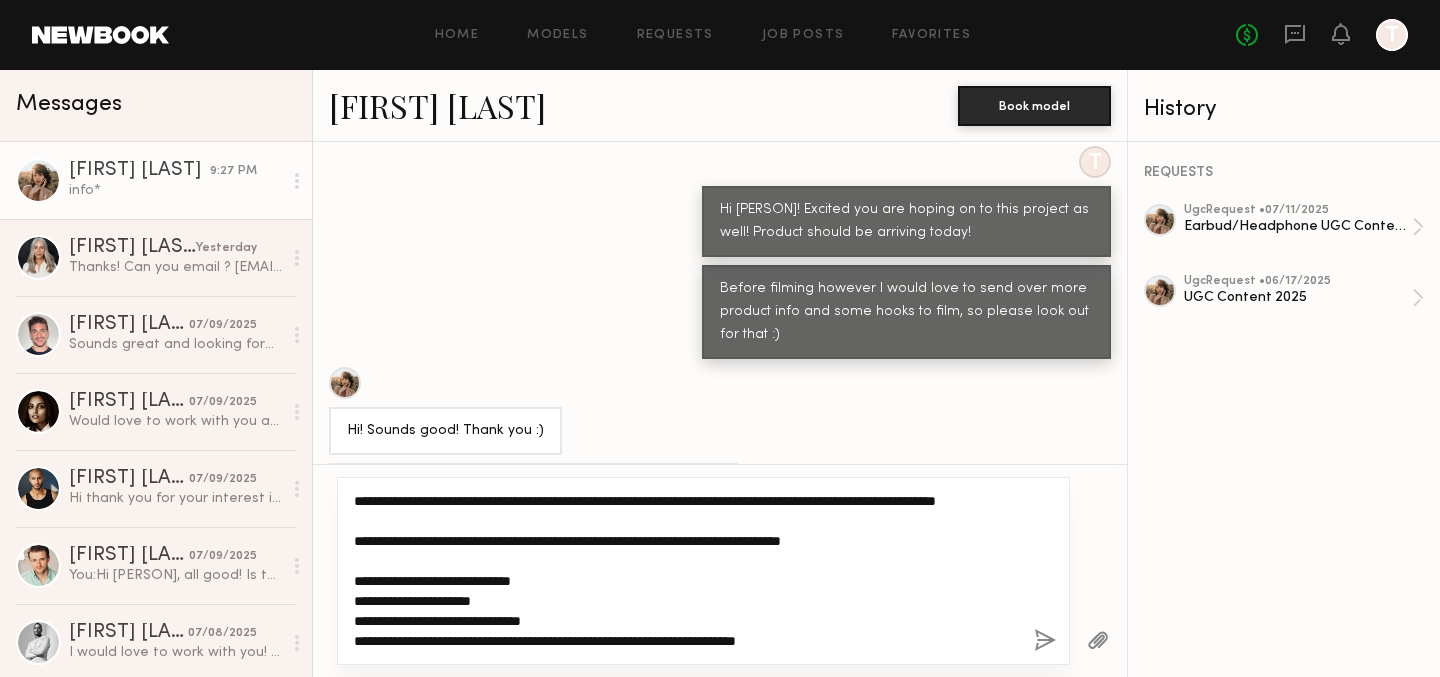 scroll, scrollTop: 220, scrollLeft: 0, axis: vertical 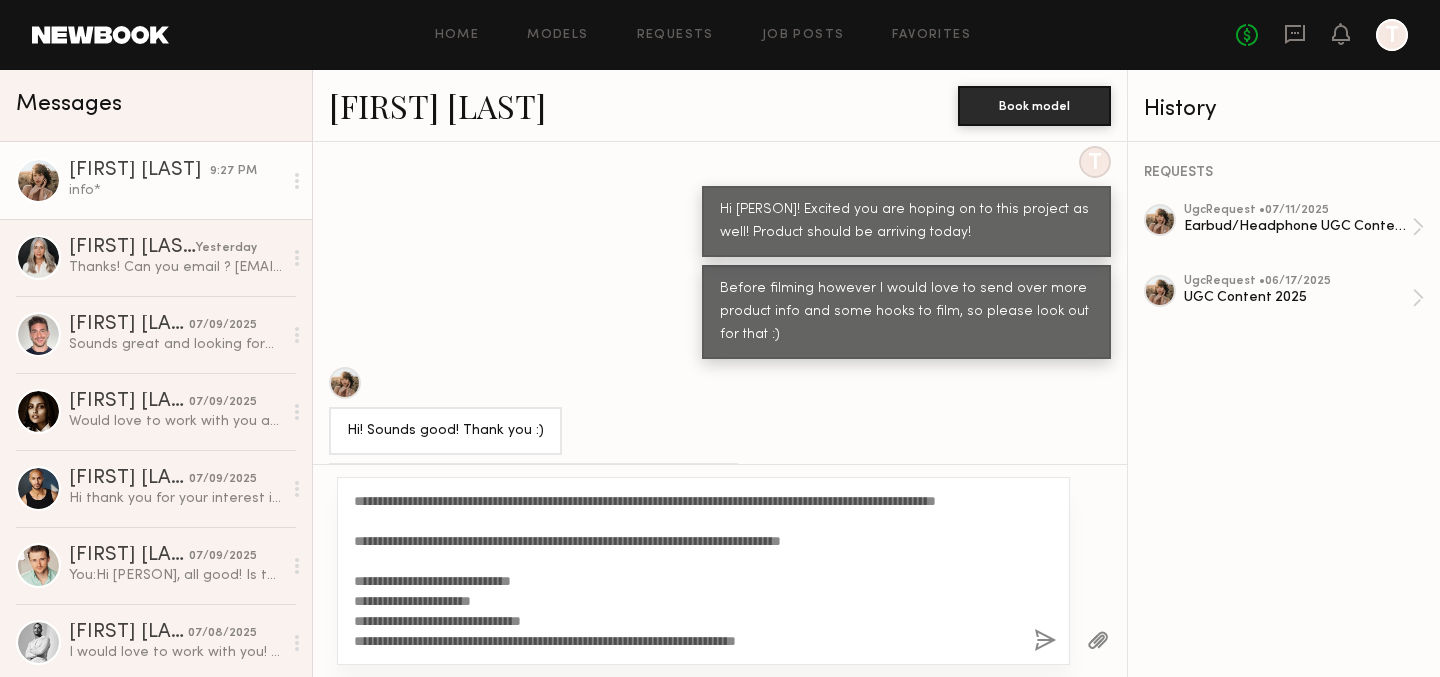 click 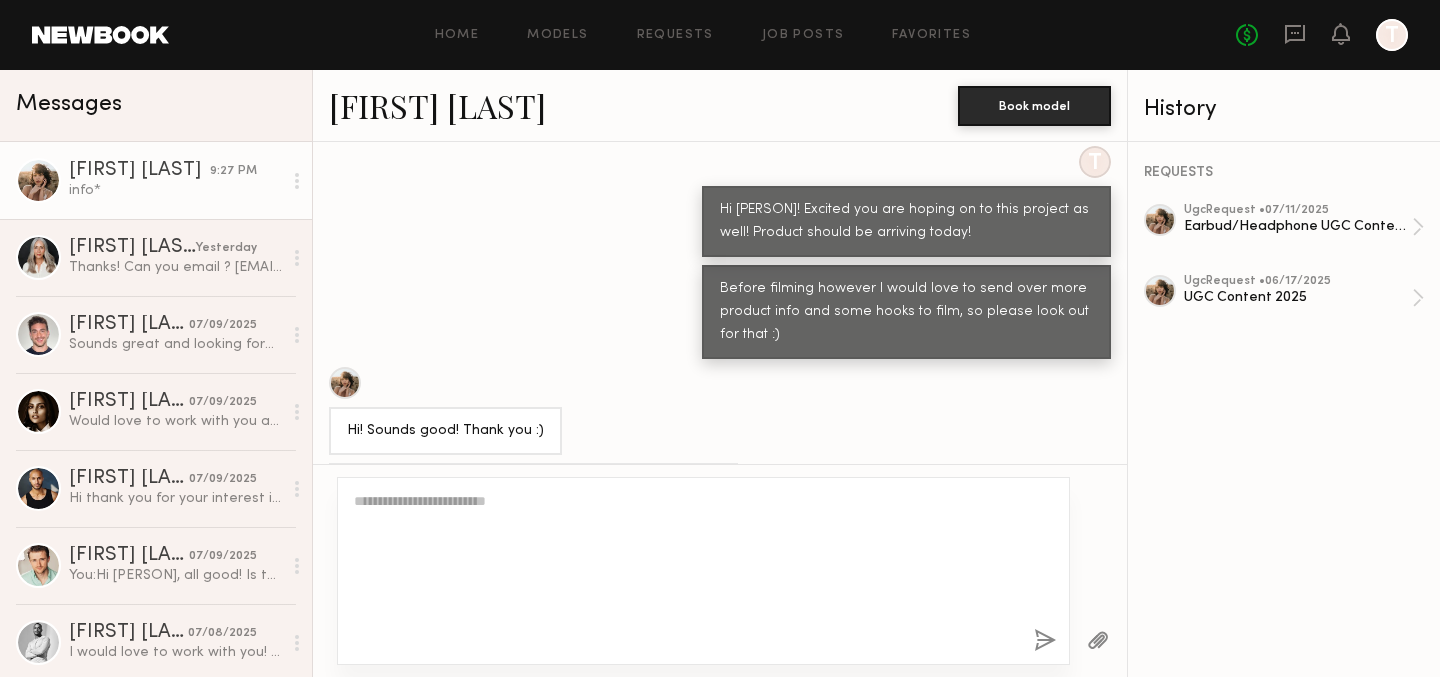 scroll, scrollTop: 1934, scrollLeft: 0, axis: vertical 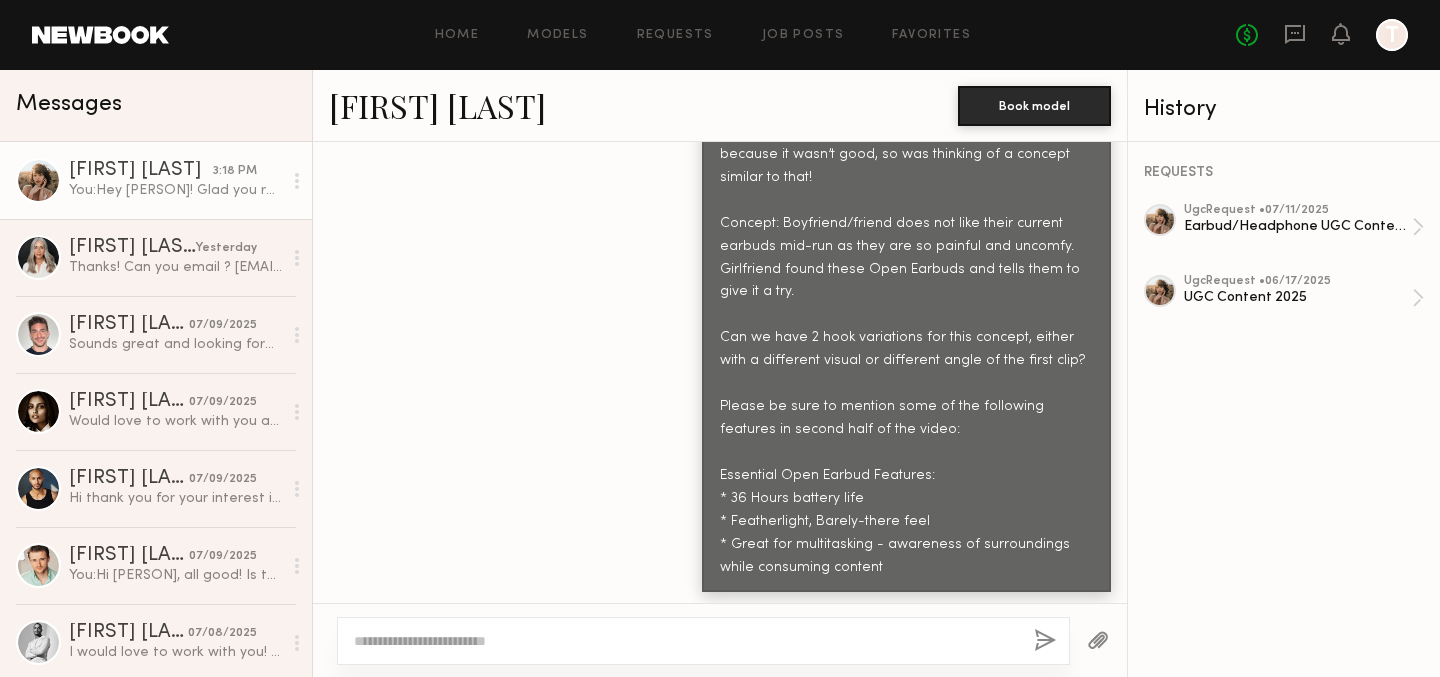 click 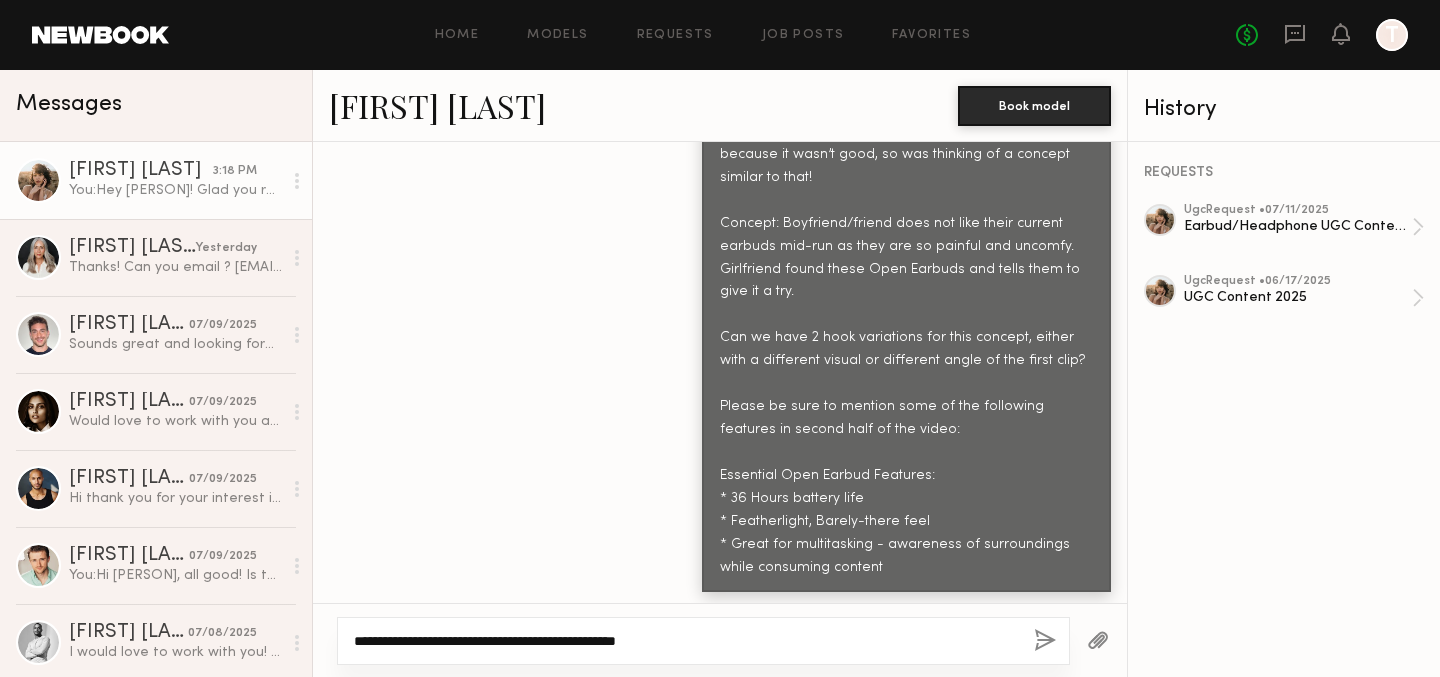 type on "**********" 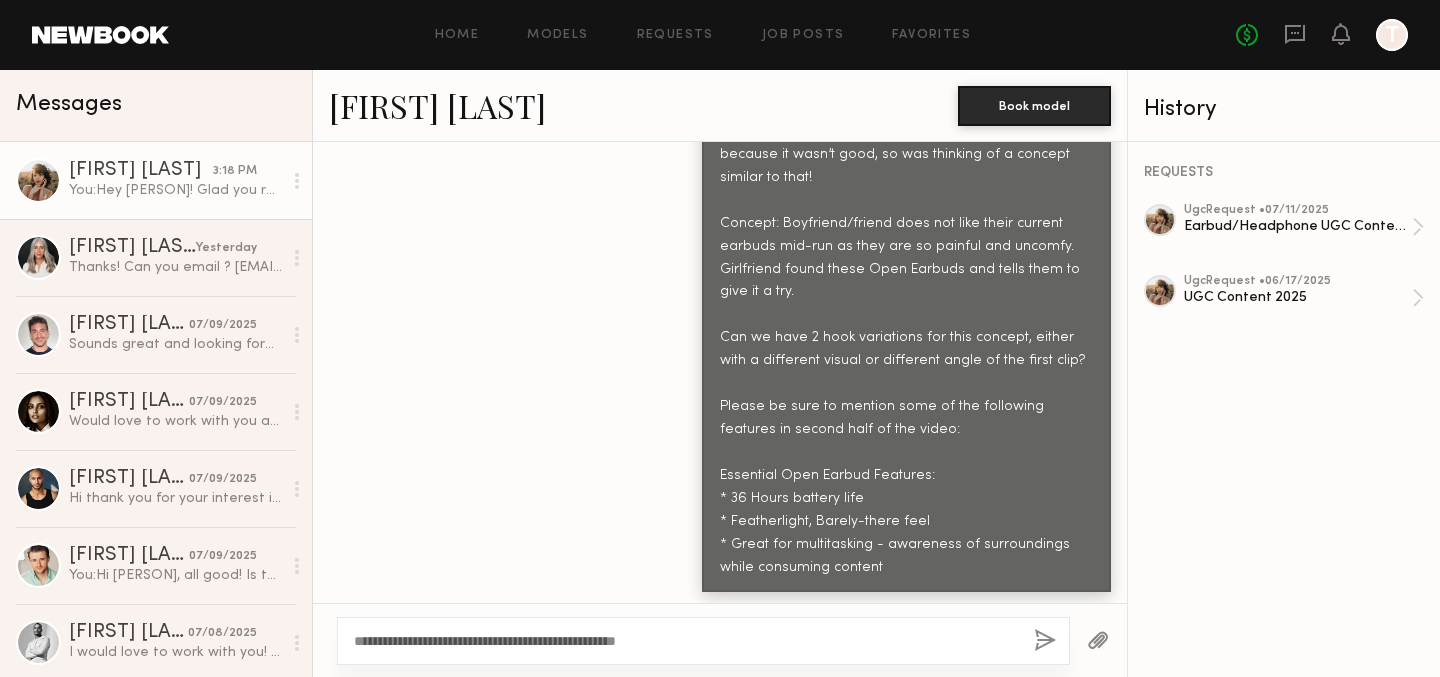 click 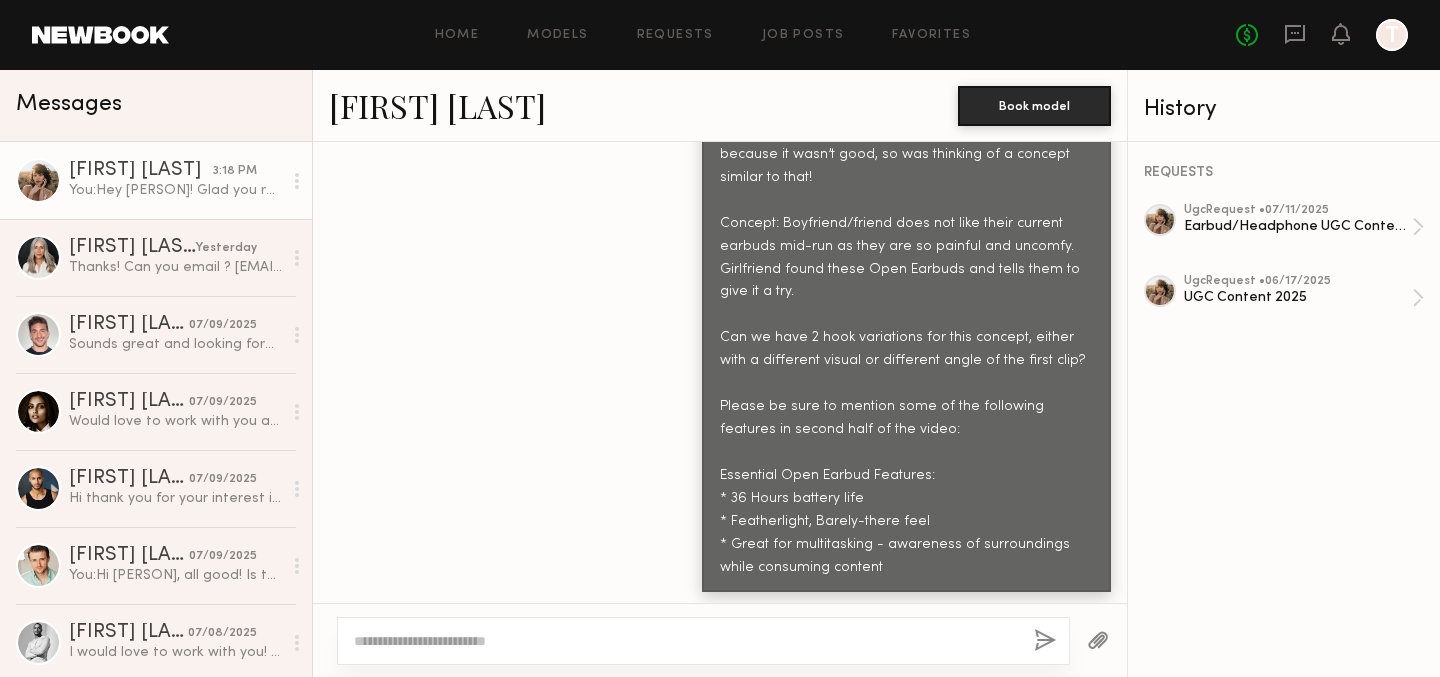 scroll, scrollTop: 2030, scrollLeft: 0, axis: vertical 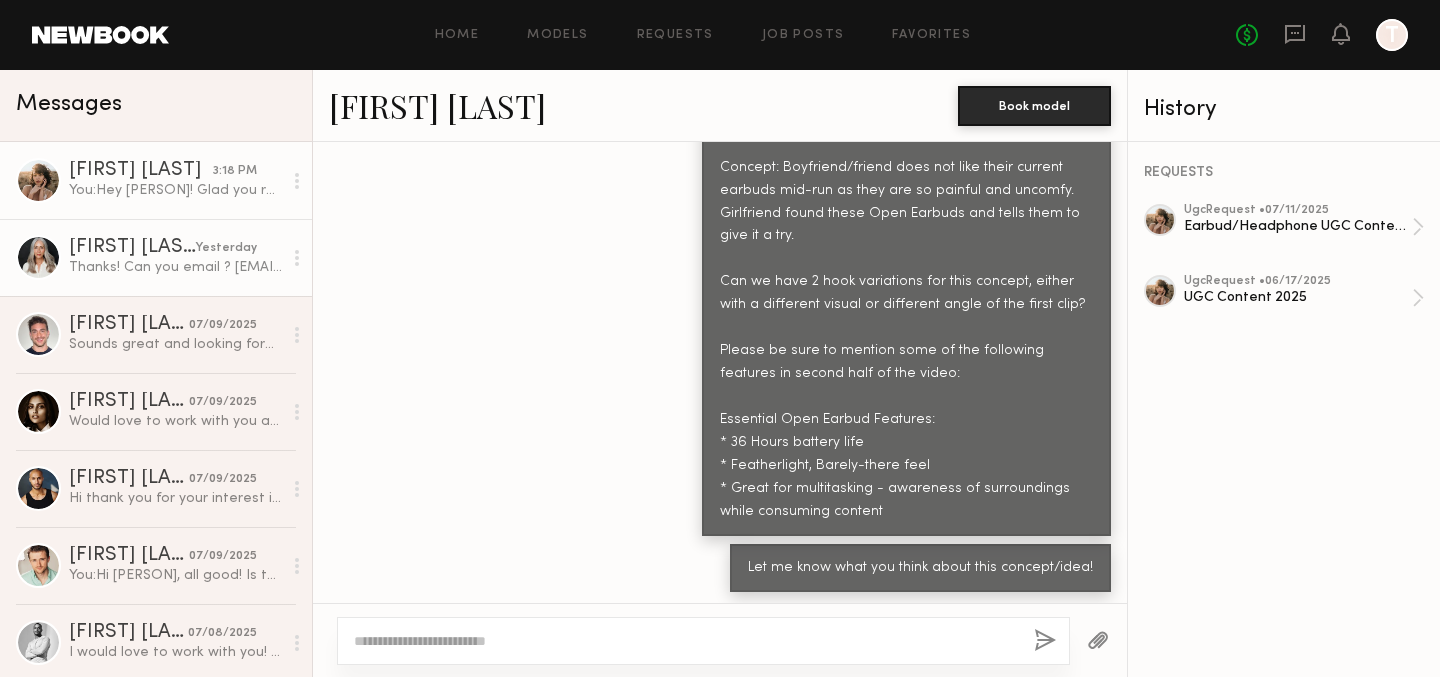 click on "Thanks! Can you email ? Jillymacmkup@mac.com thx!" 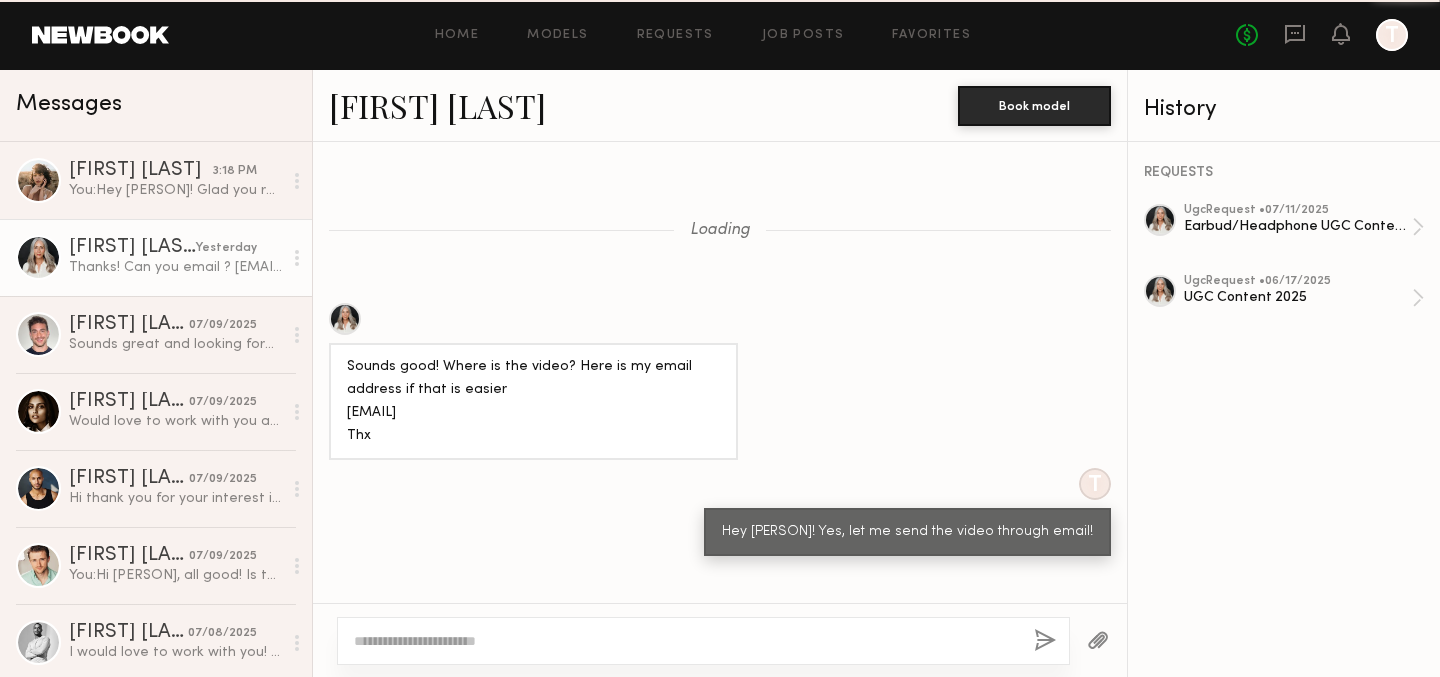 scroll, scrollTop: 1558, scrollLeft: 0, axis: vertical 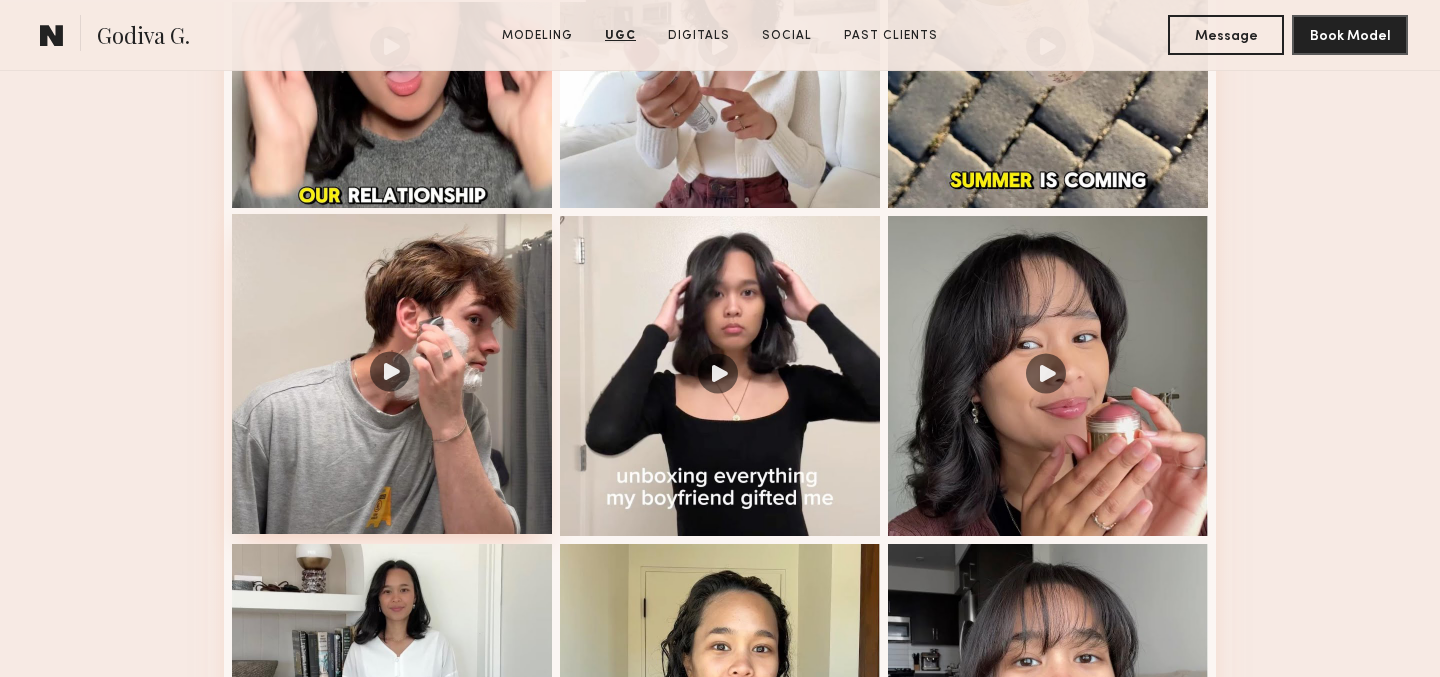 click at bounding box center (392, 374) 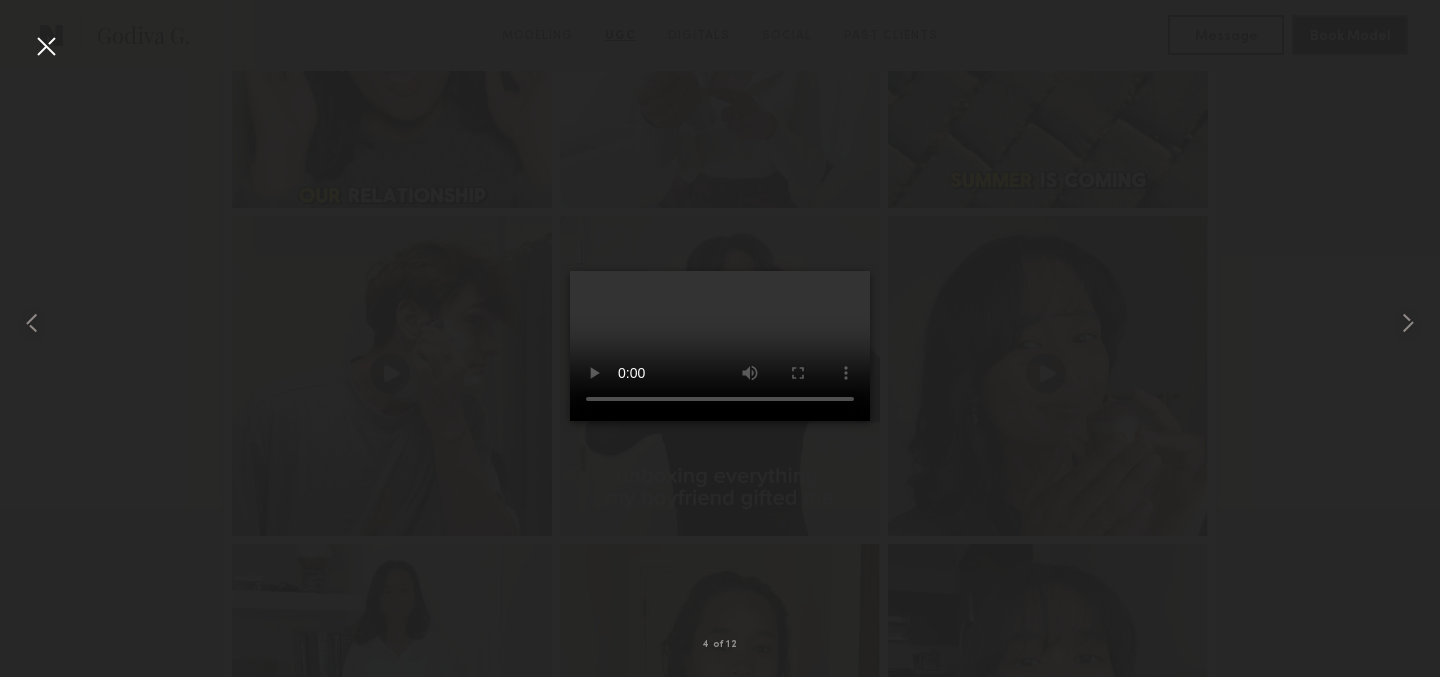 click at bounding box center (46, 46) 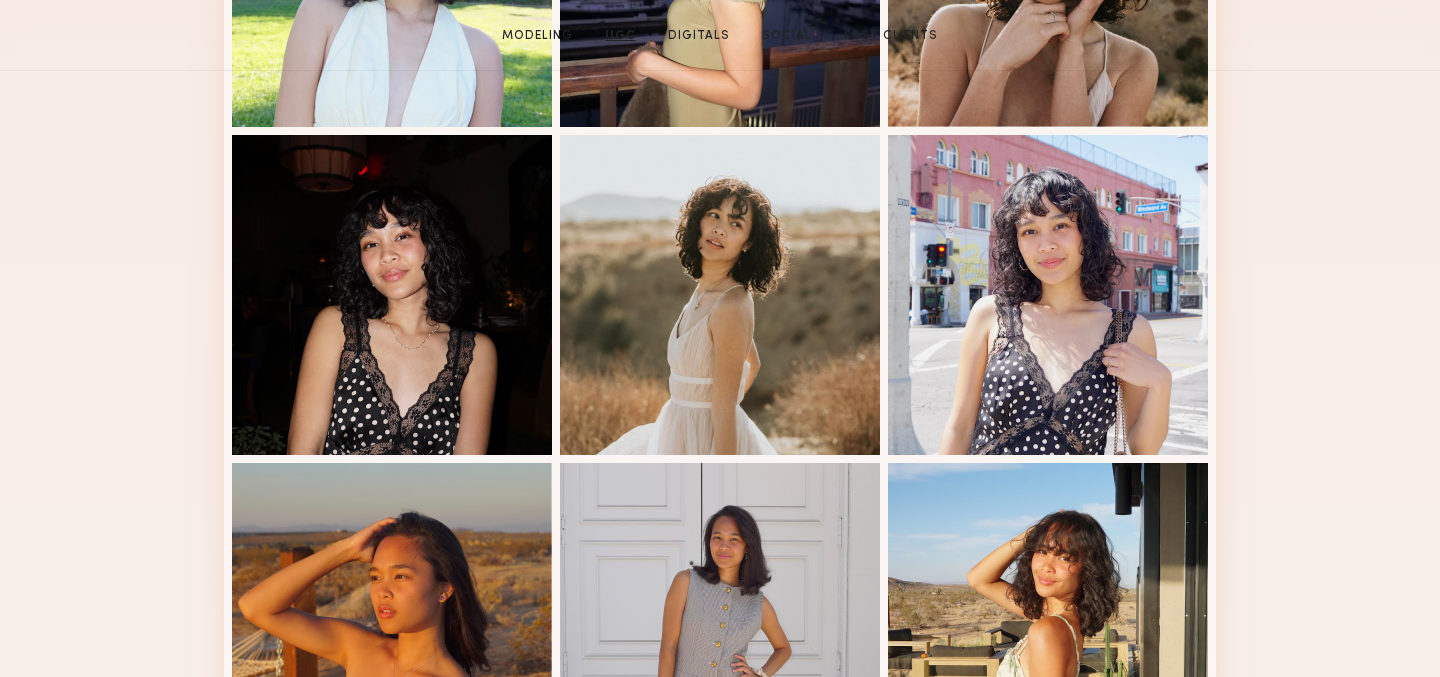 scroll, scrollTop: 0, scrollLeft: 0, axis: both 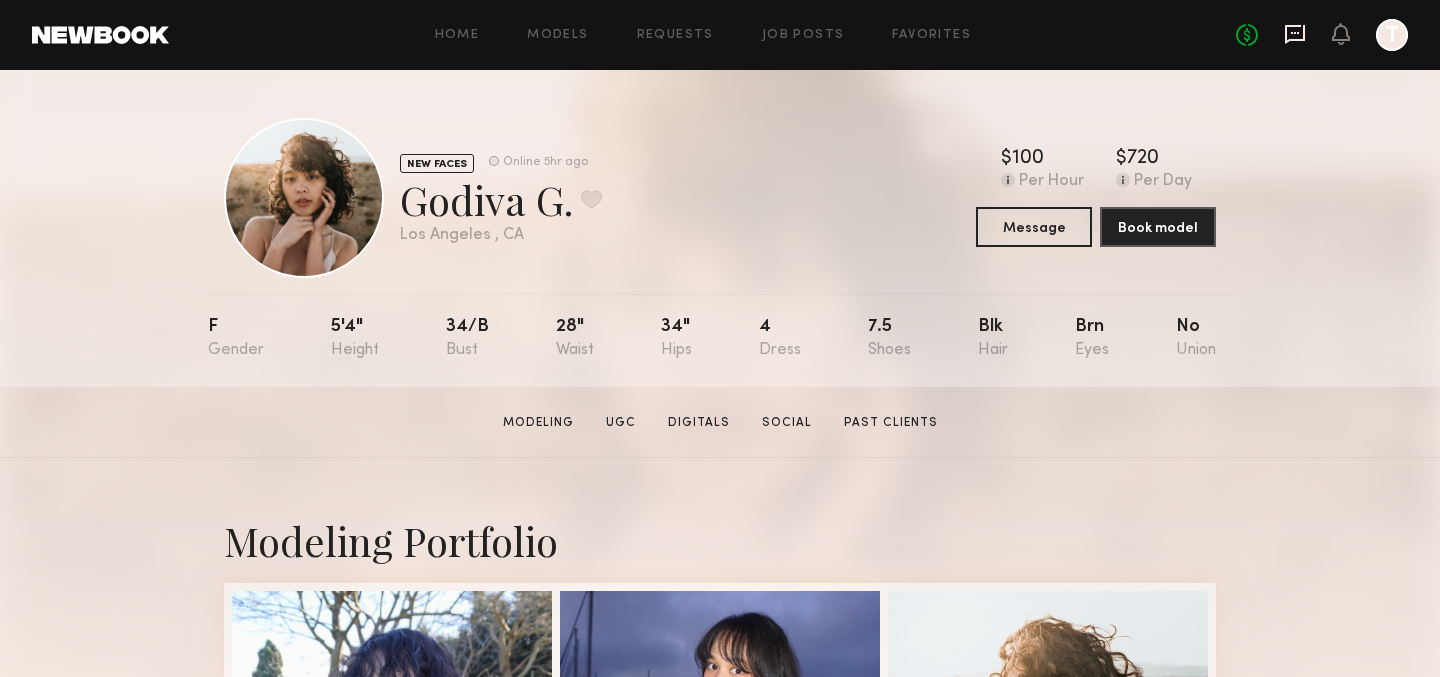 click 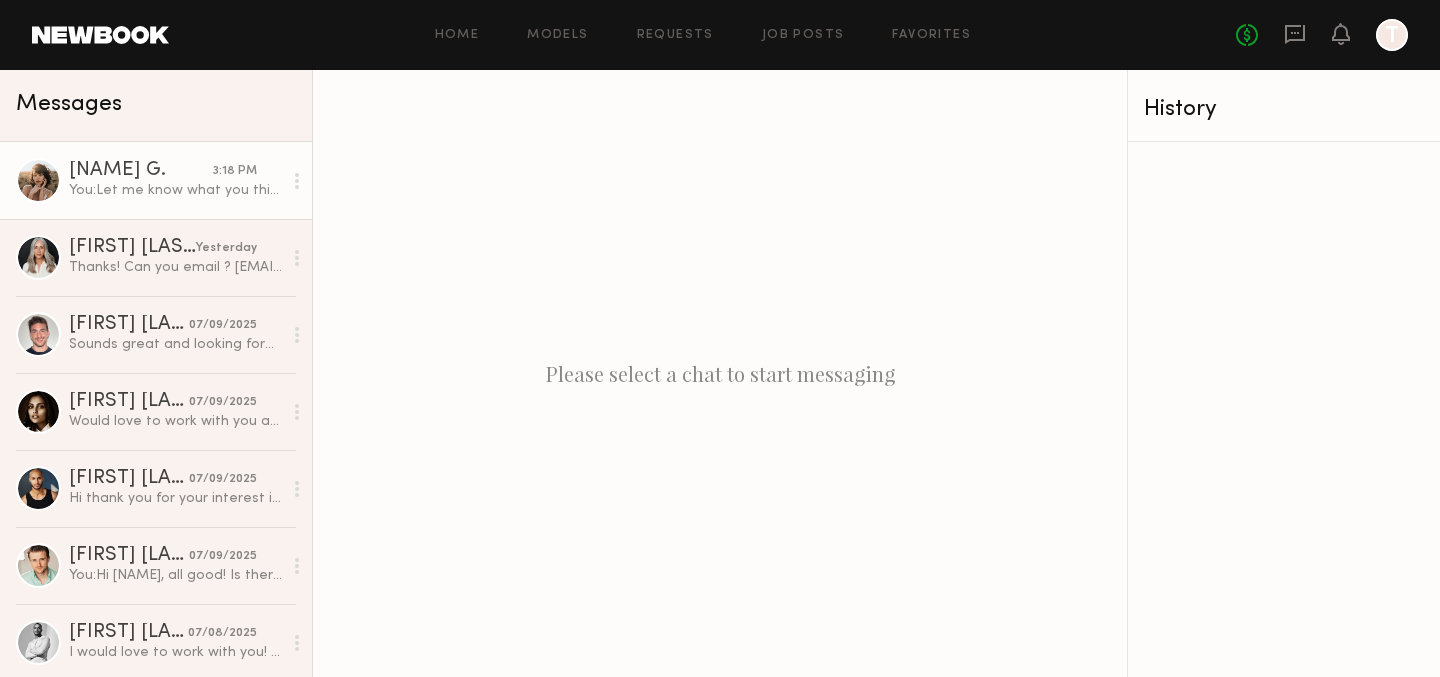 click on "Godiva G. 3:18 PM You:  Let me know what you think about this concept/idea!" 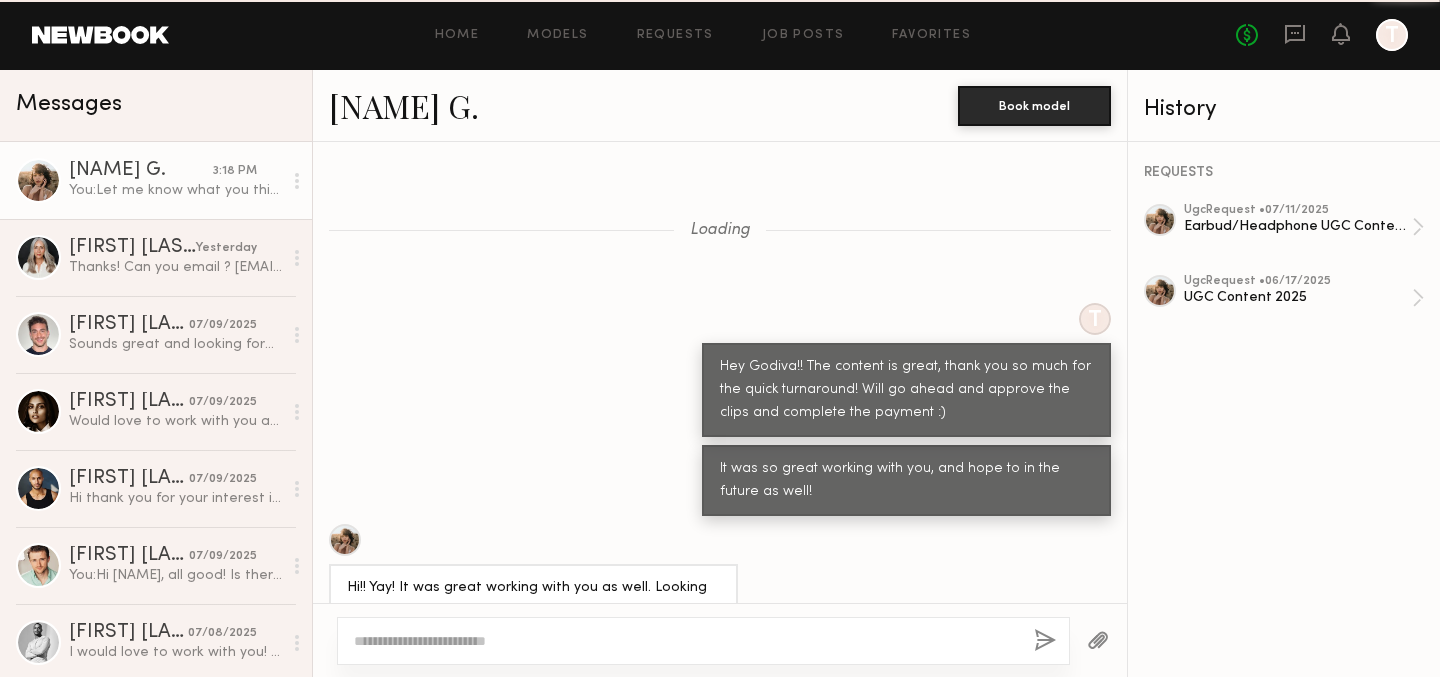 scroll, scrollTop: 1528, scrollLeft: 0, axis: vertical 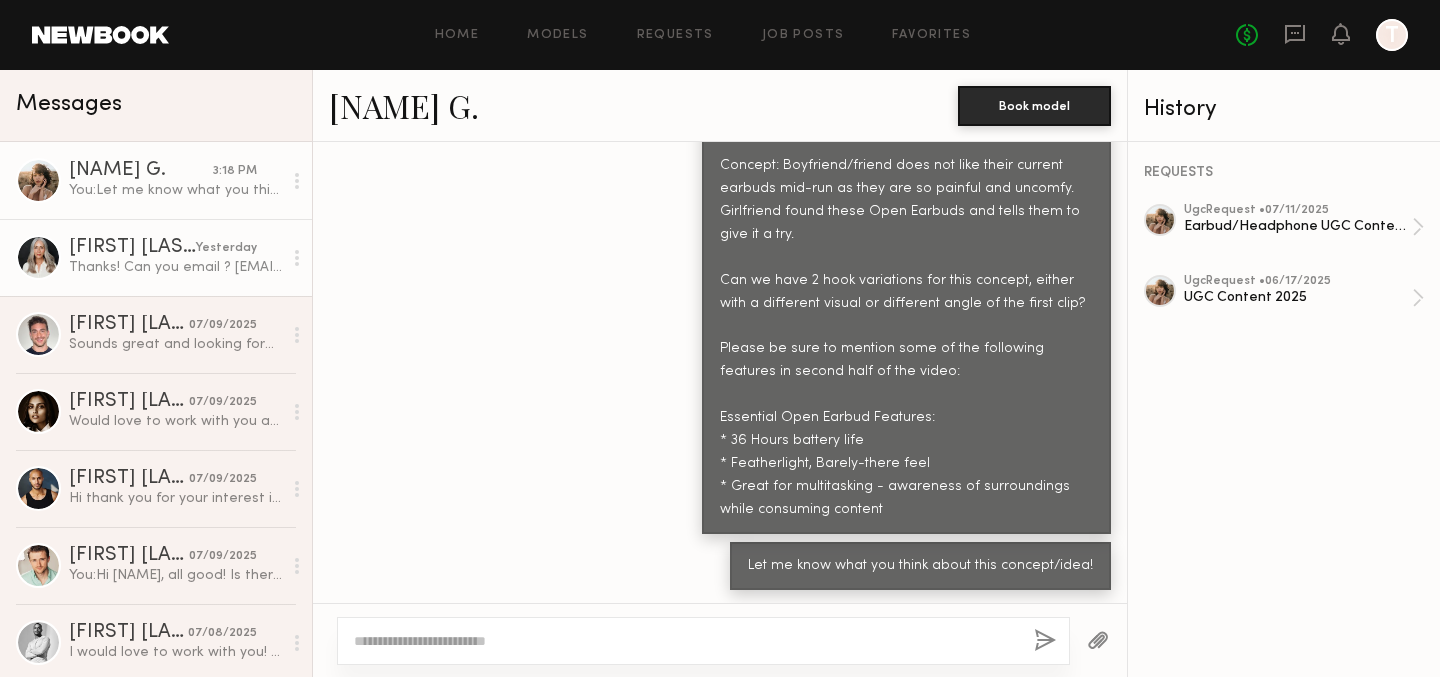 click on "Thanks! Can you email ? Jillymacmkup@mac.com thx!" 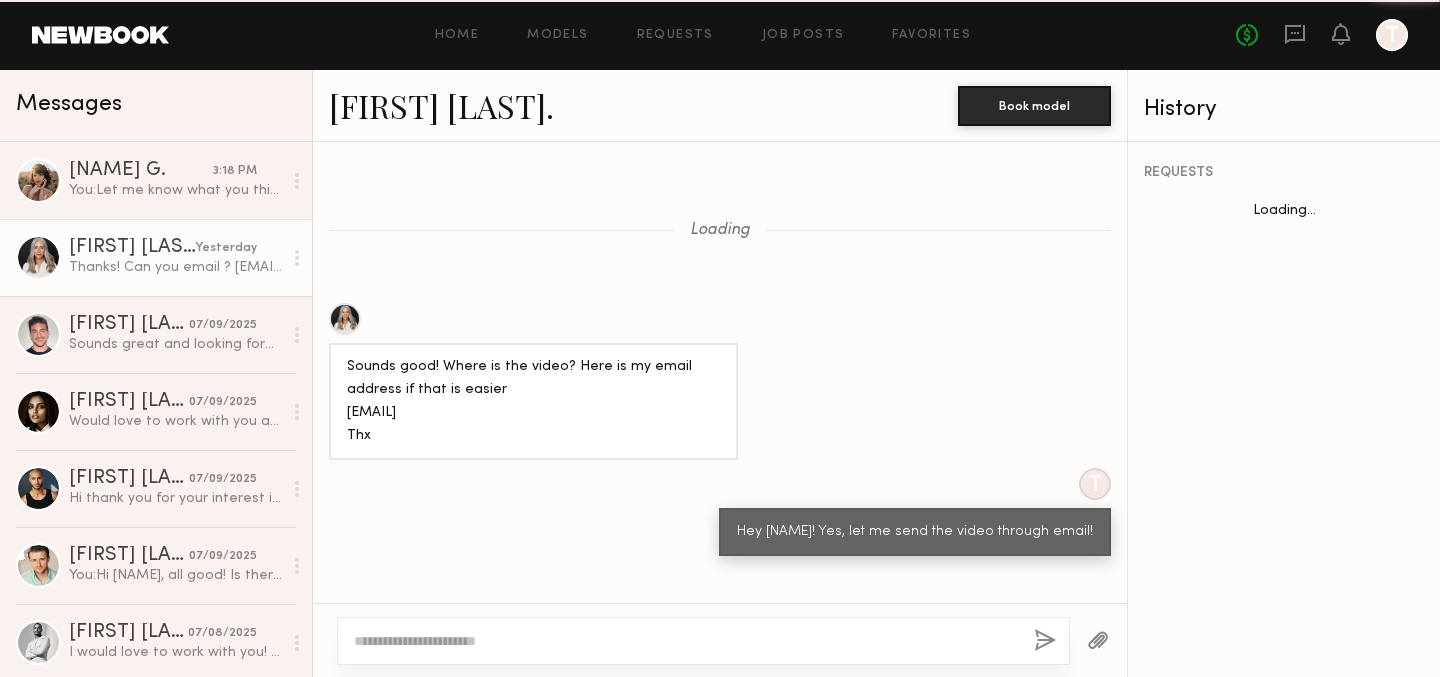 scroll, scrollTop: 1558, scrollLeft: 0, axis: vertical 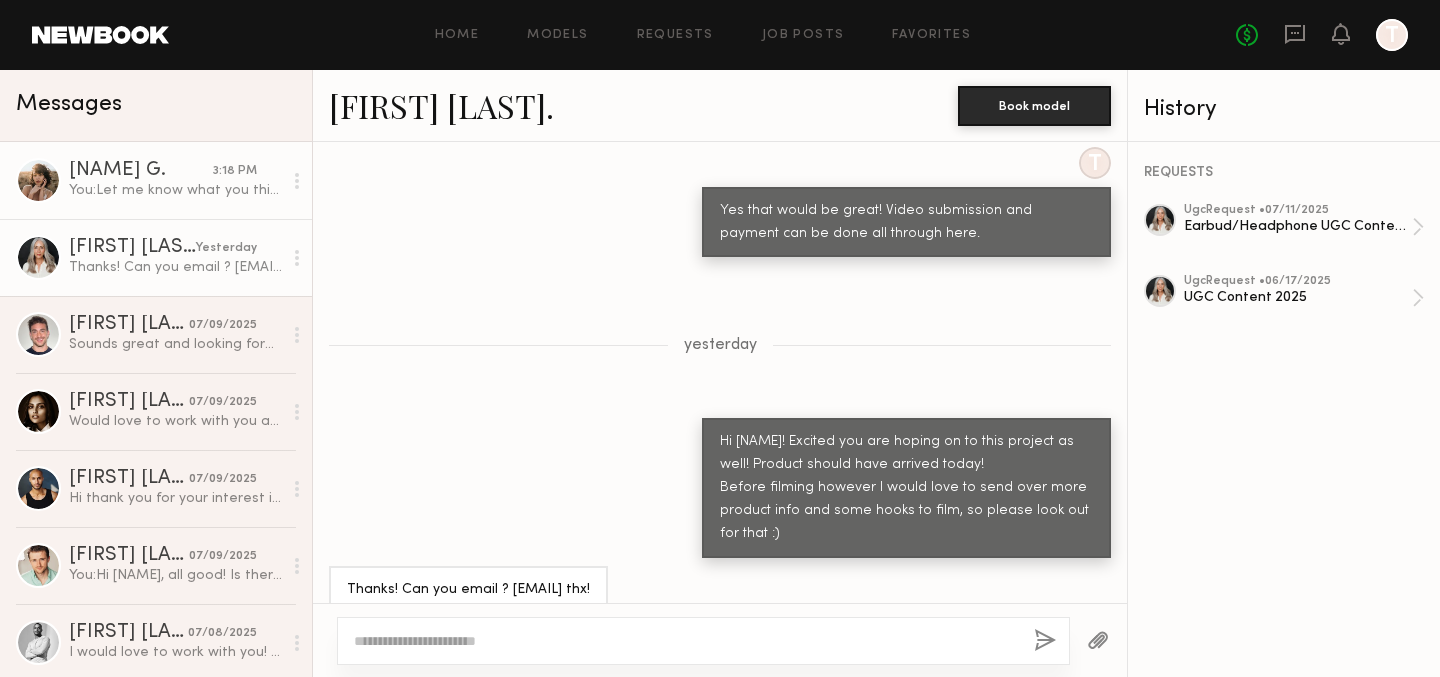 click on "You:  Let me know what you think about this concept/idea!" 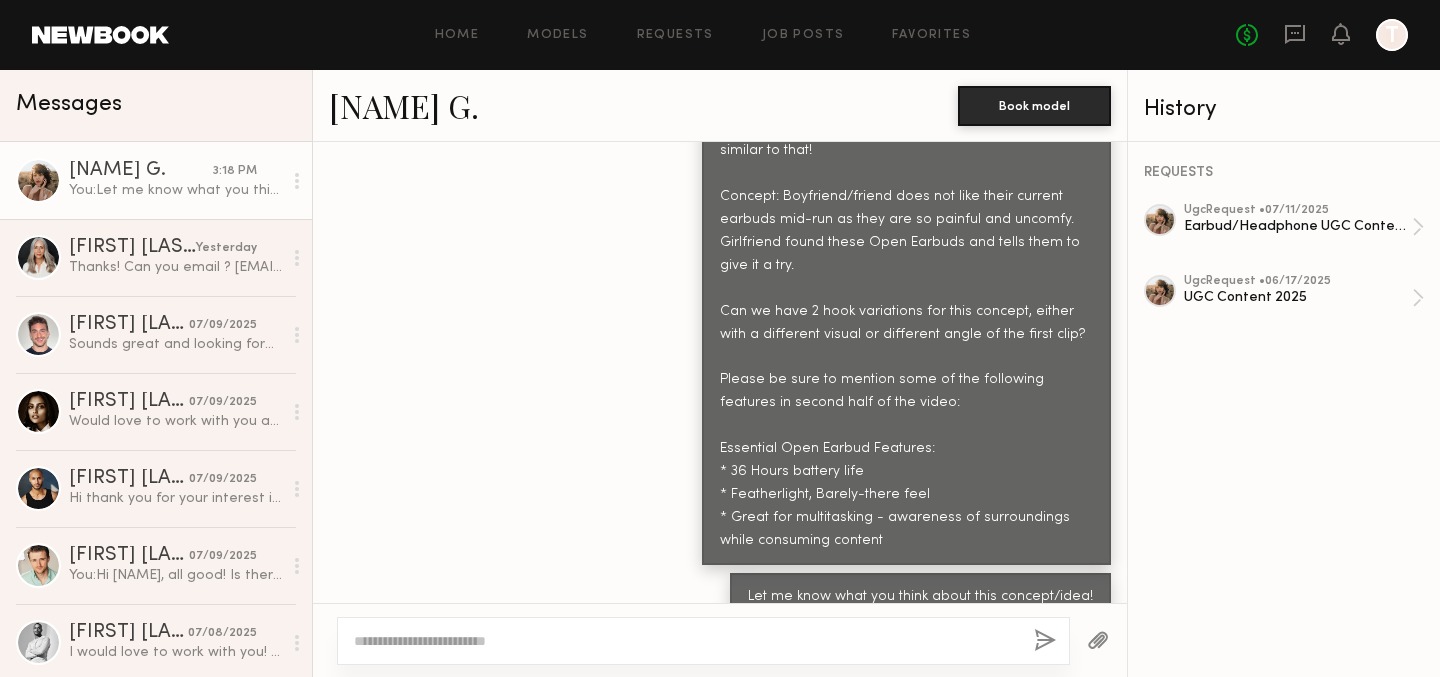 scroll, scrollTop: 1484, scrollLeft: 0, axis: vertical 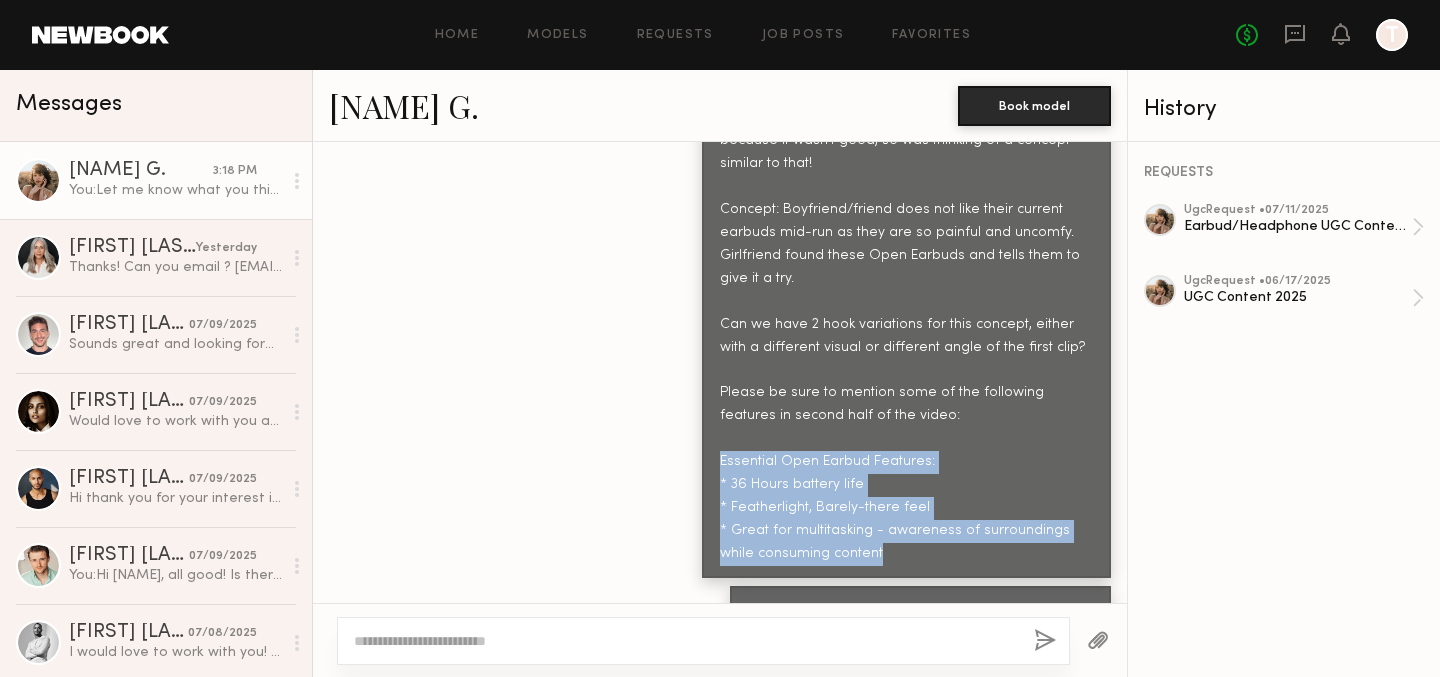 drag, startPoint x: 854, startPoint y: 549, endPoint x: 719, endPoint y: 461, distance: 161.149 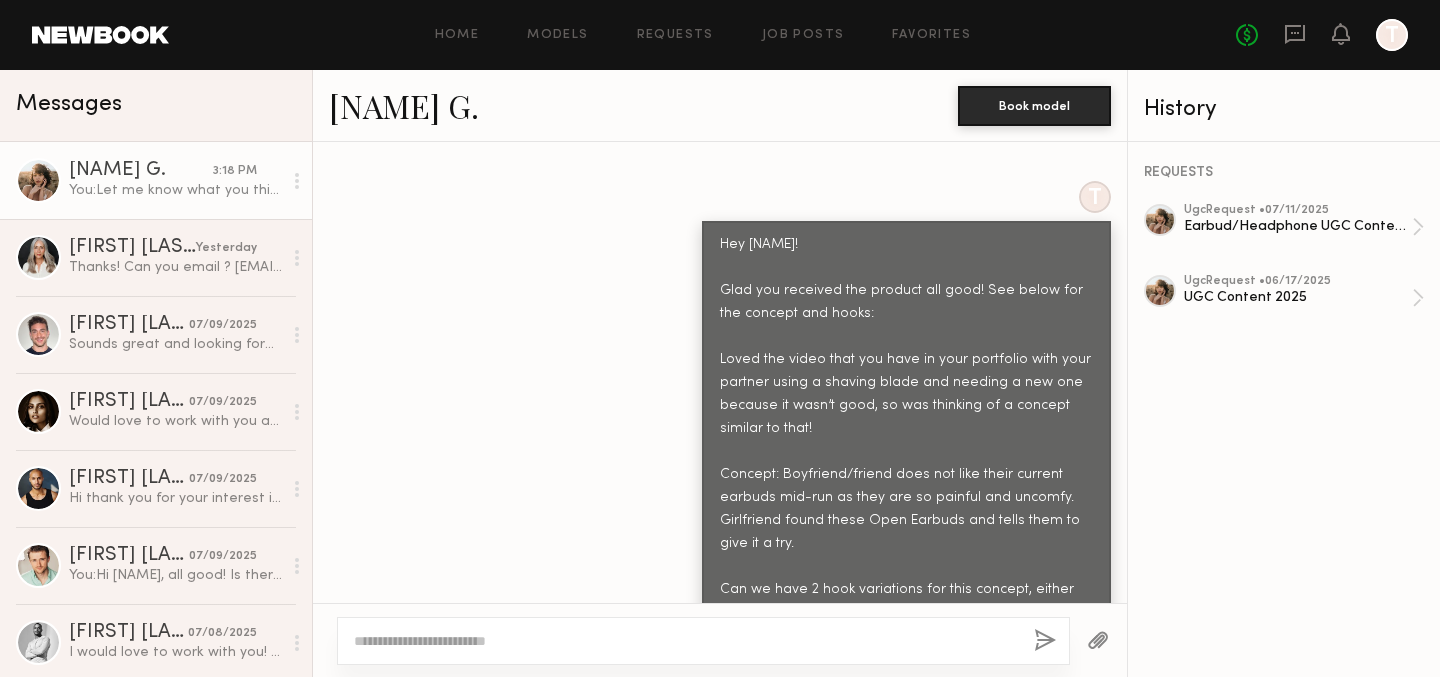 scroll, scrollTop: 1148, scrollLeft: 0, axis: vertical 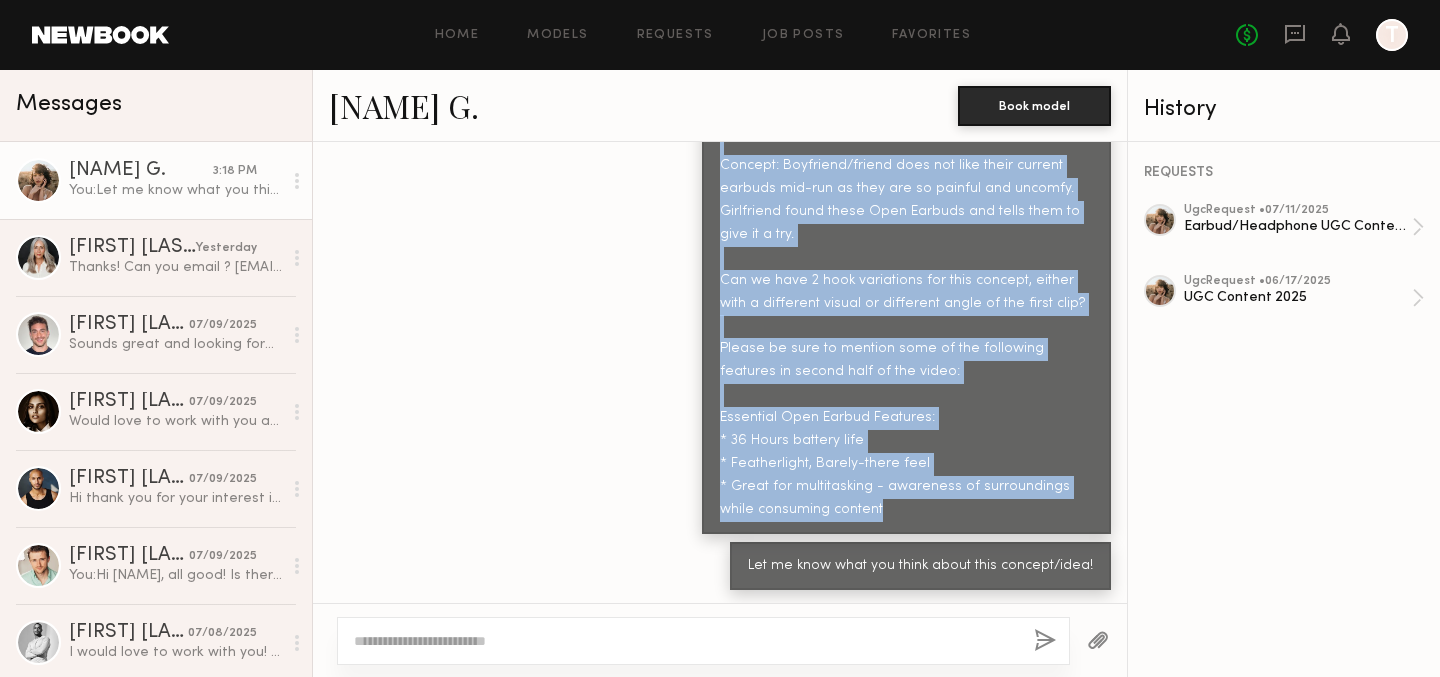 drag, startPoint x: 717, startPoint y: 308, endPoint x: 889, endPoint y: 499, distance: 257.03113 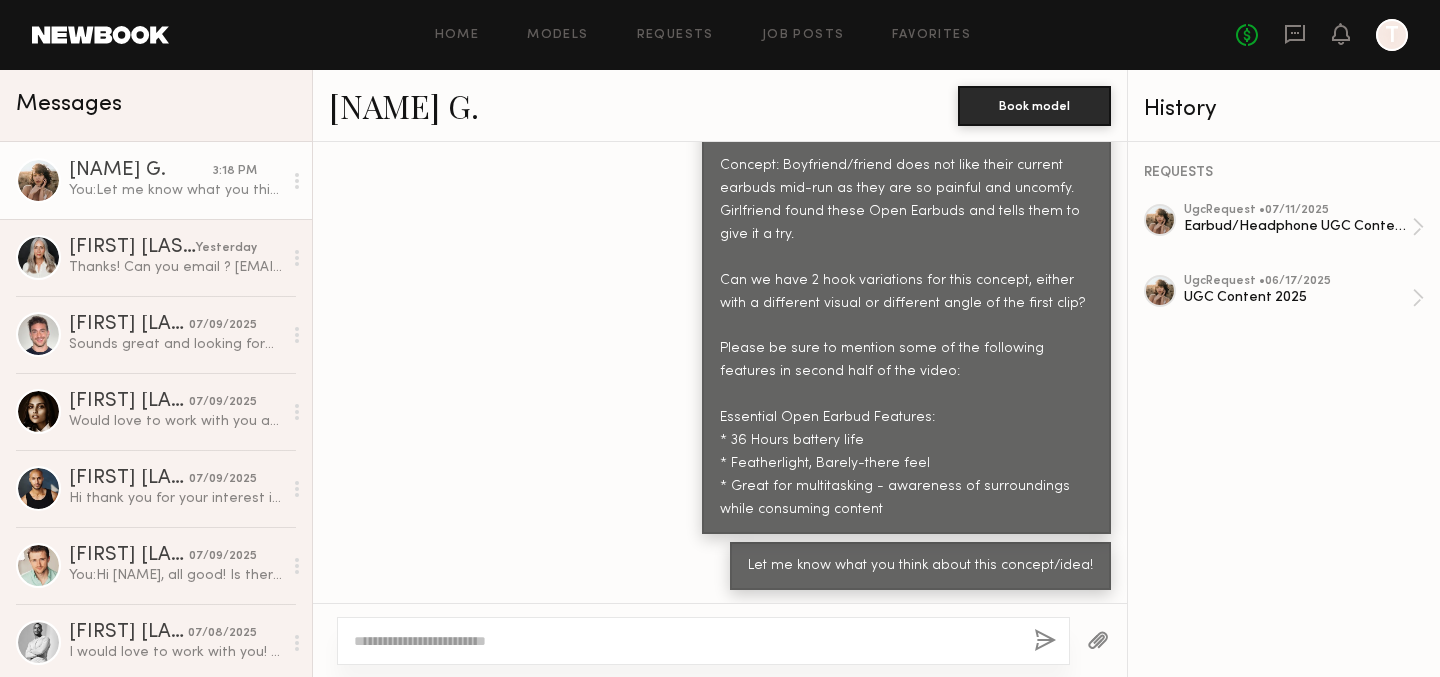 click on "Home Models Requests Job Posts Favorites Sign Out No fees up to $5,000 T" 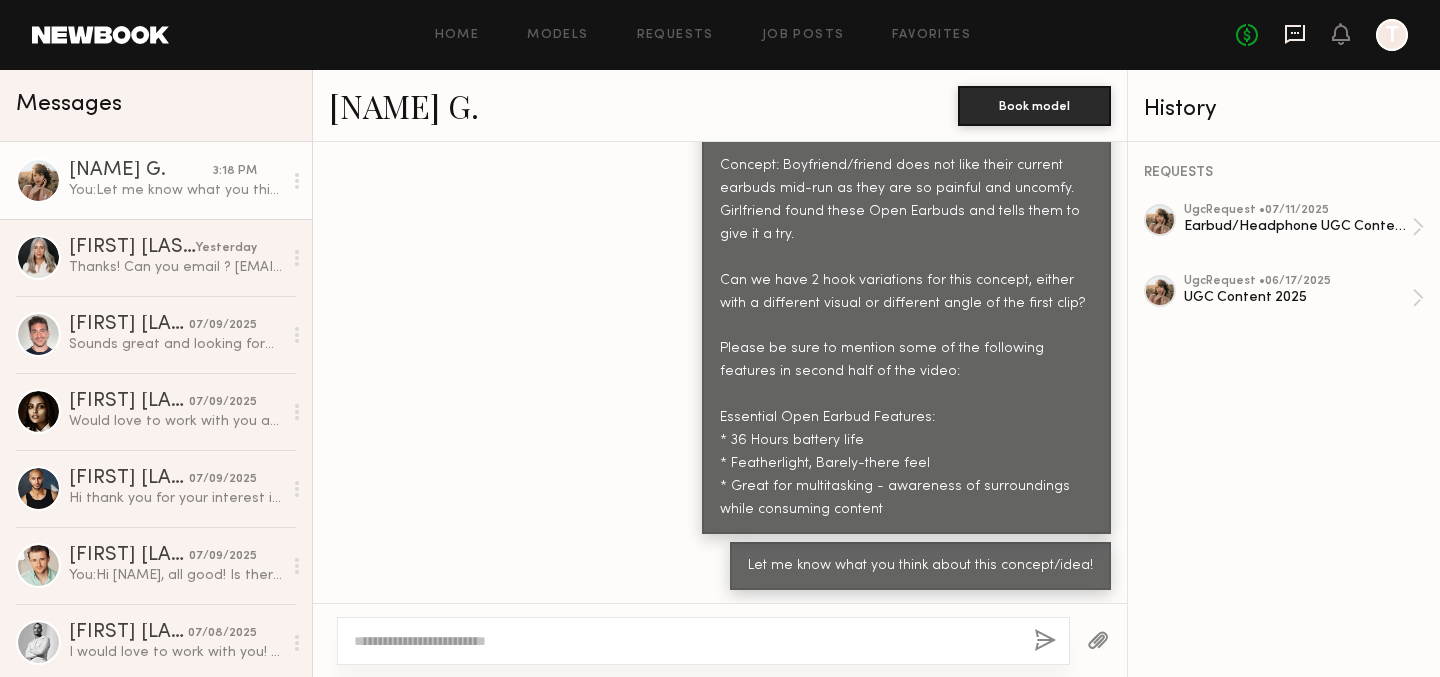 click 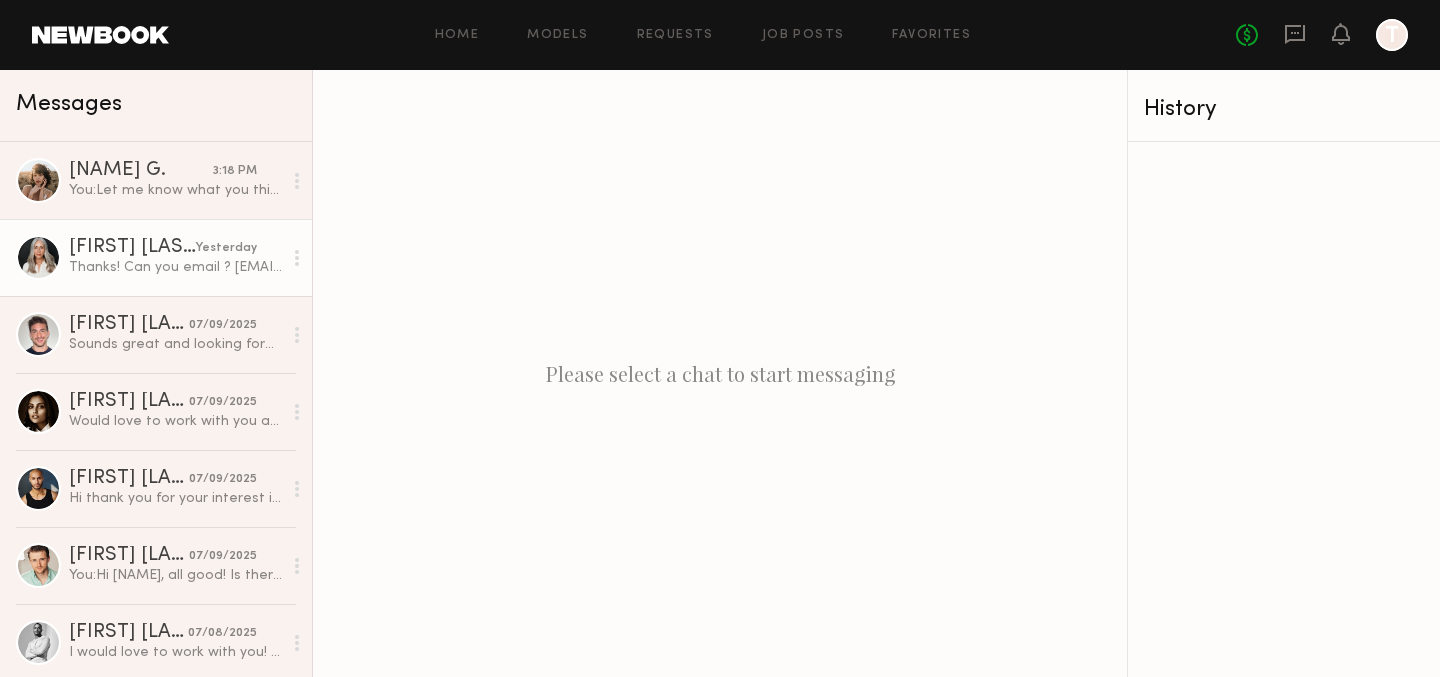 click on "Jill S." 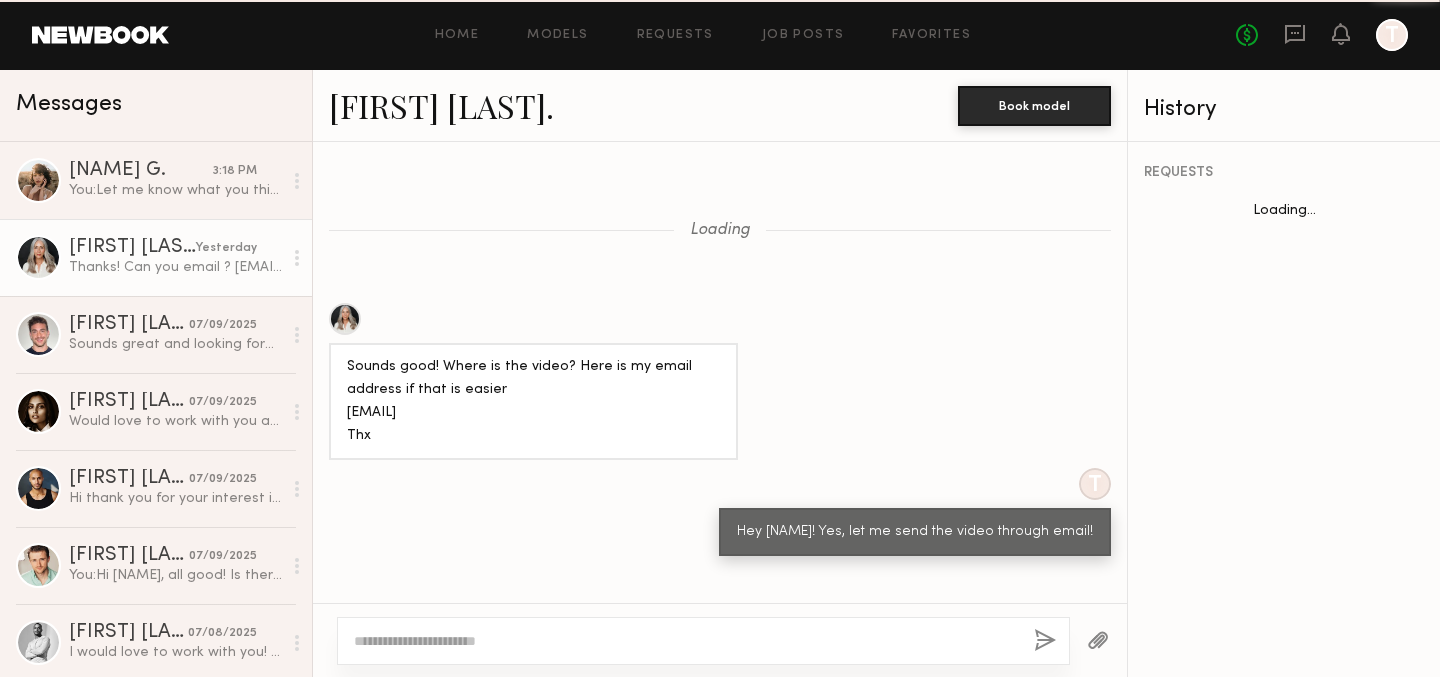 scroll, scrollTop: 1558, scrollLeft: 0, axis: vertical 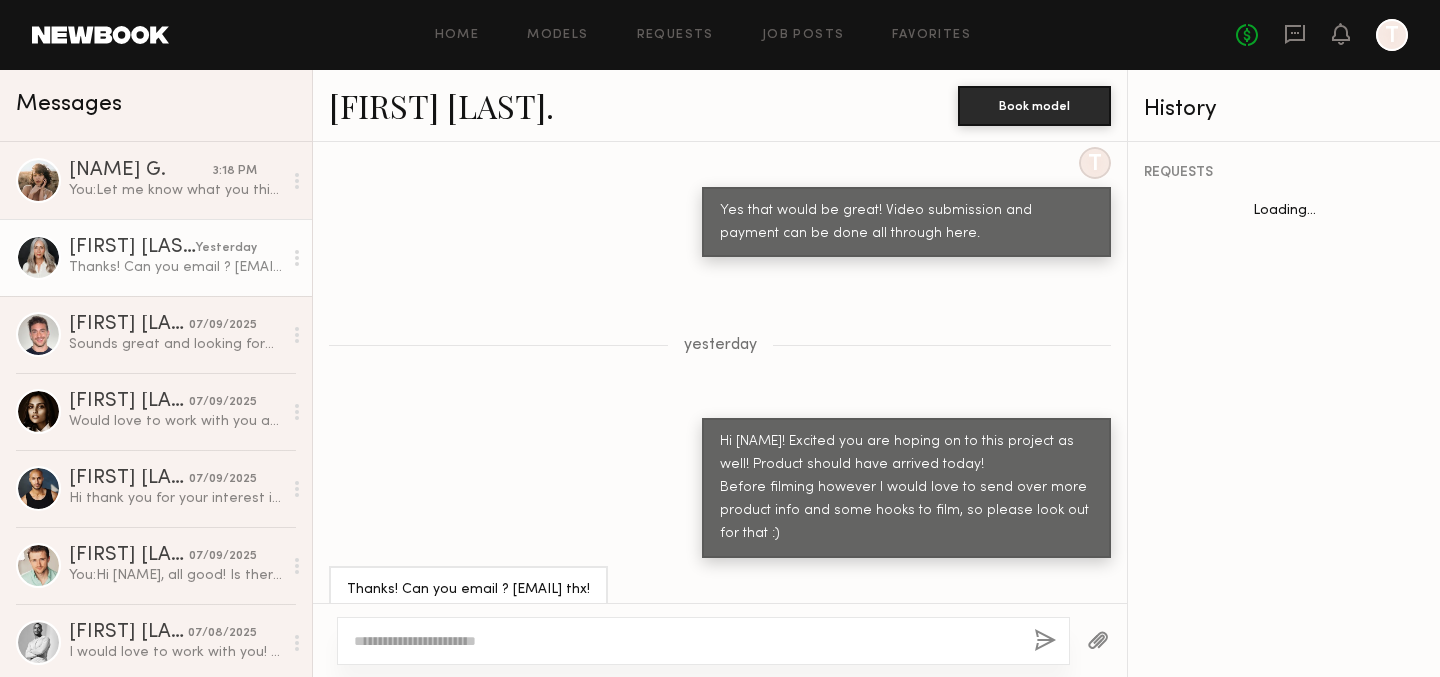 click on "Jill S." 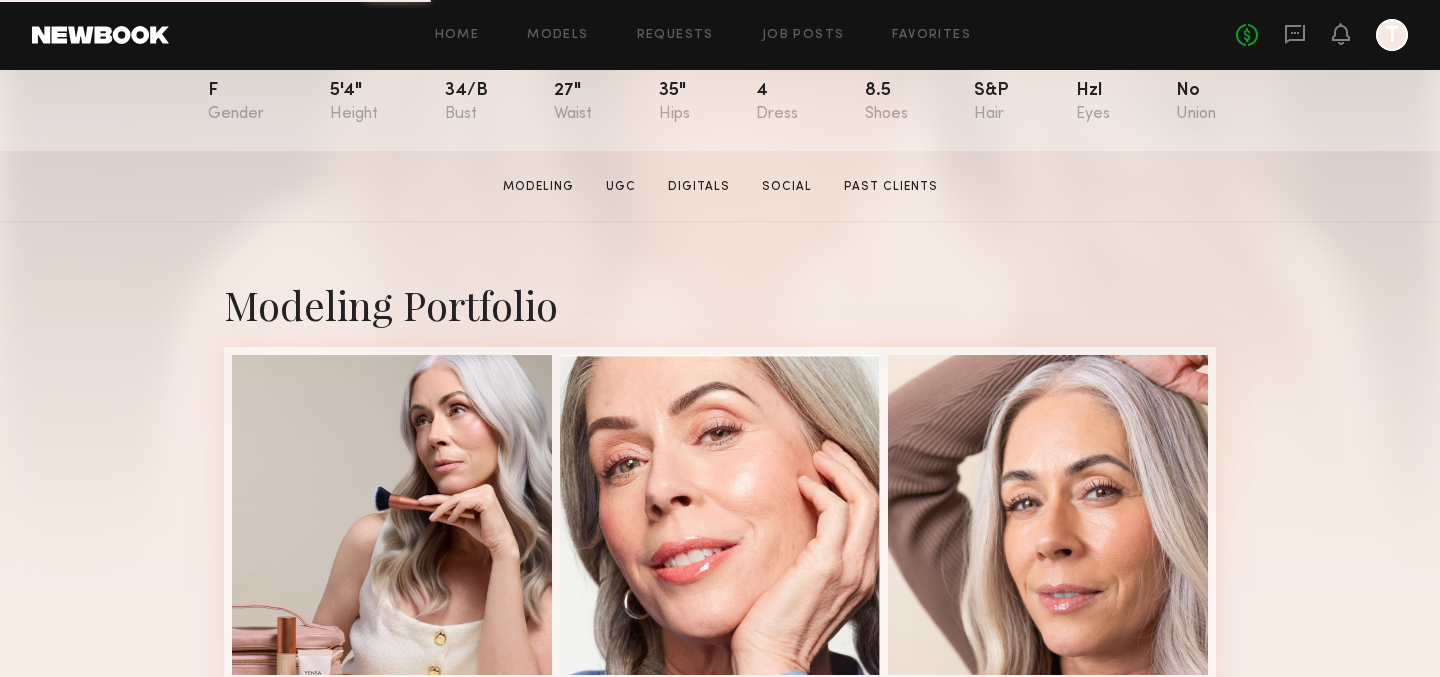 scroll, scrollTop: 239, scrollLeft: 0, axis: vertical 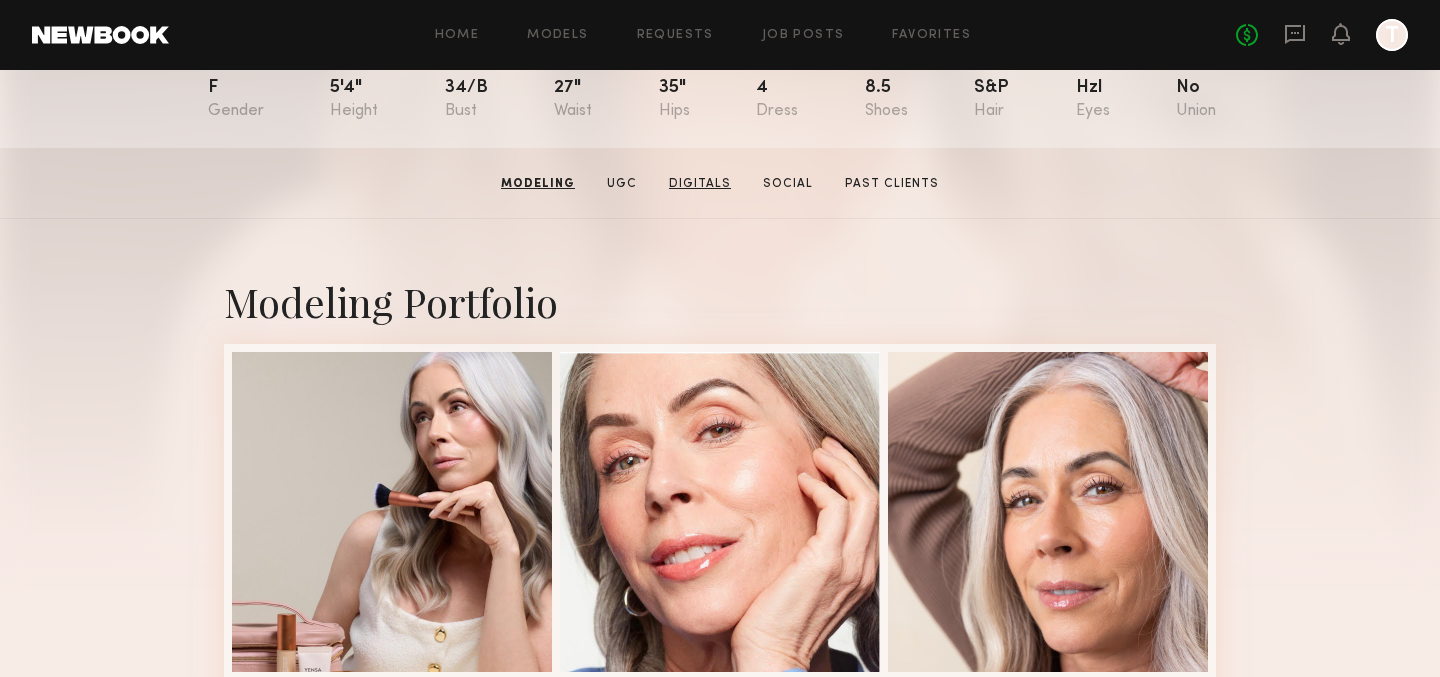 click on "Digitals" 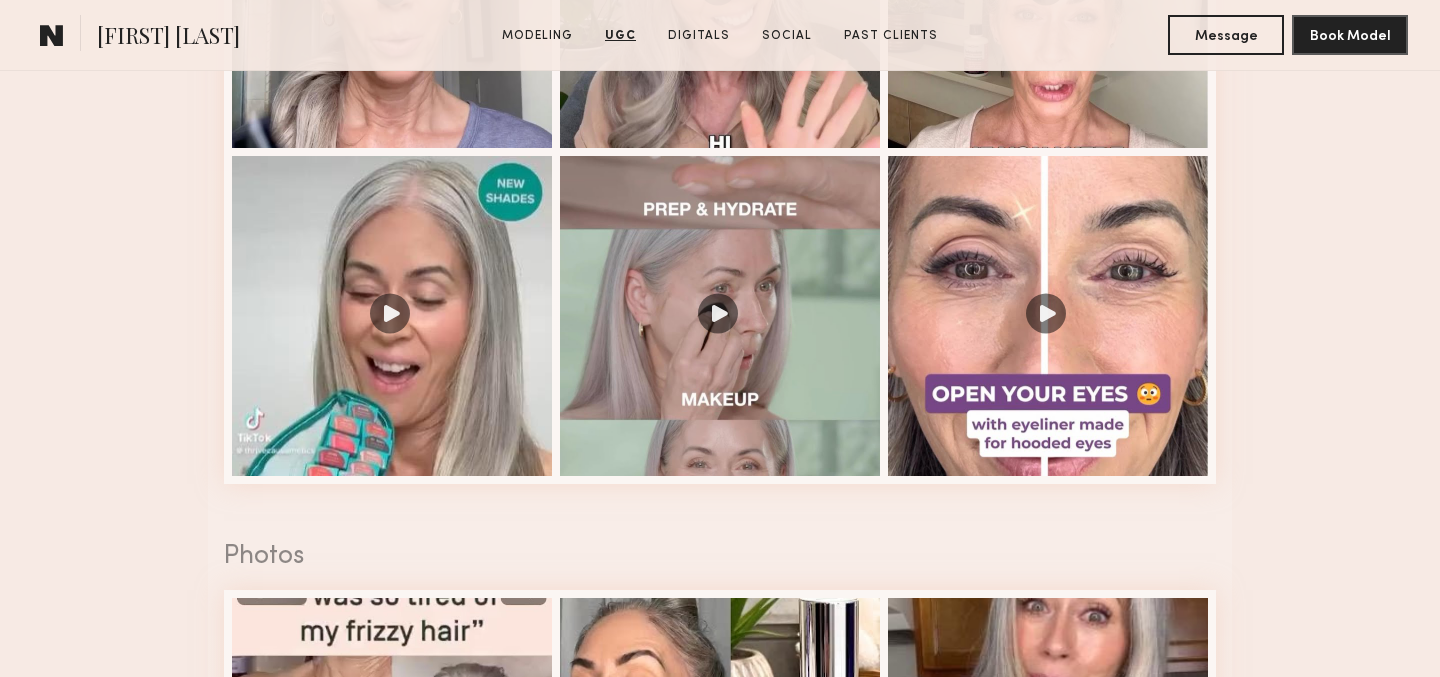 scroll, scrollTop: 2970, scrollLeft: 0, axis: vertical 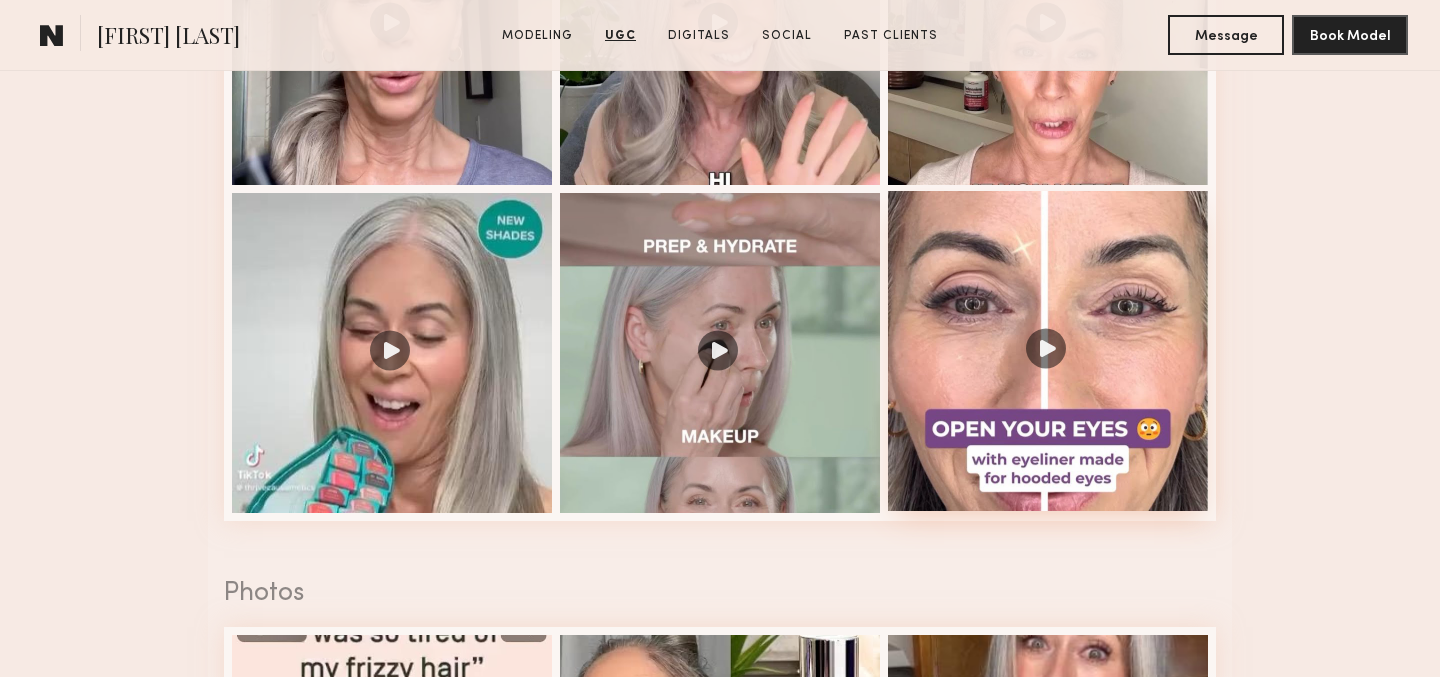 click at bounding box center (1048, 351) 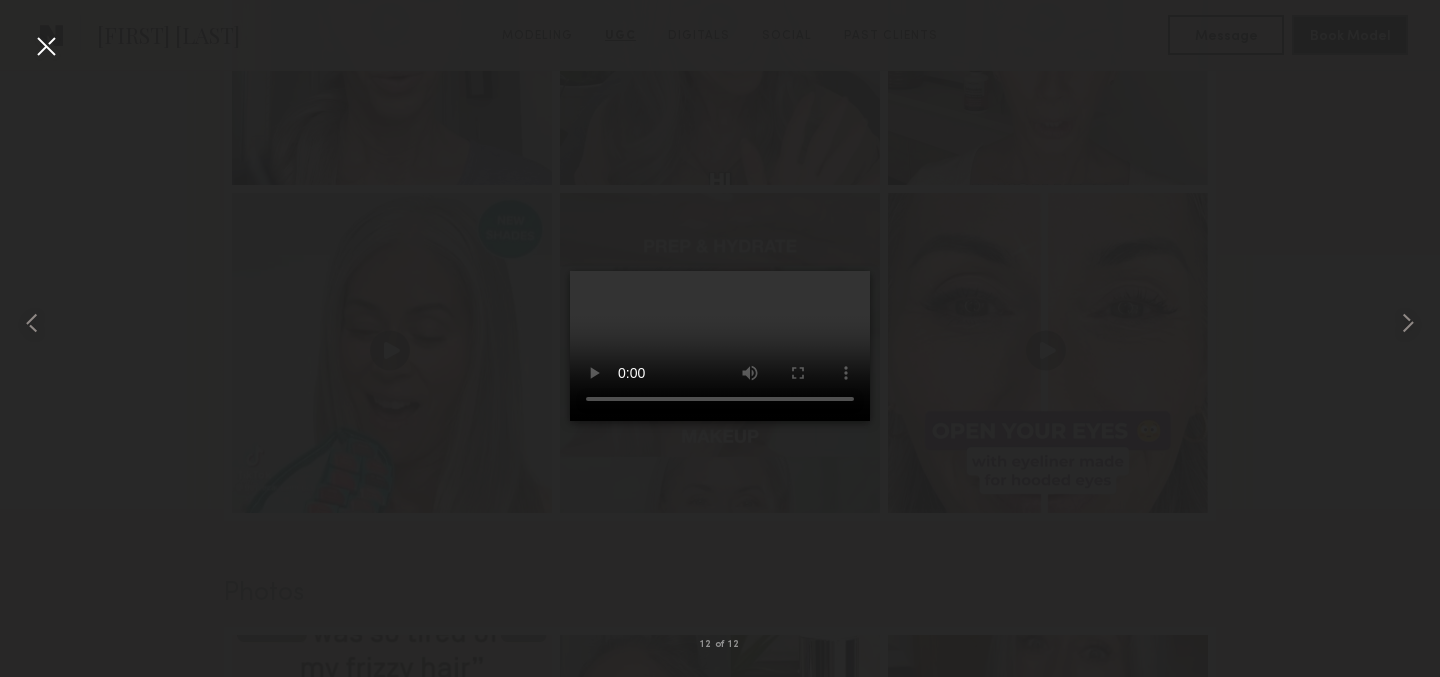 click at bounding box center [46, 46] 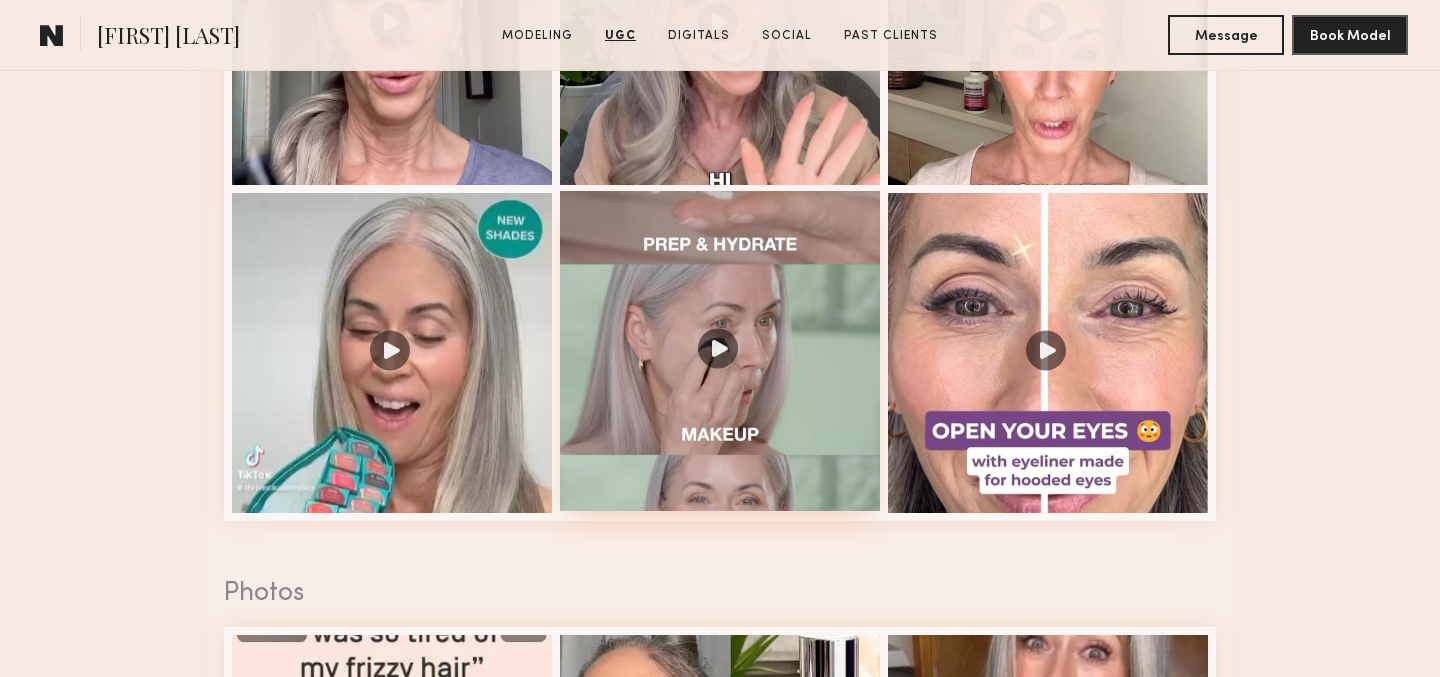 click at bounding box center [720, 351] 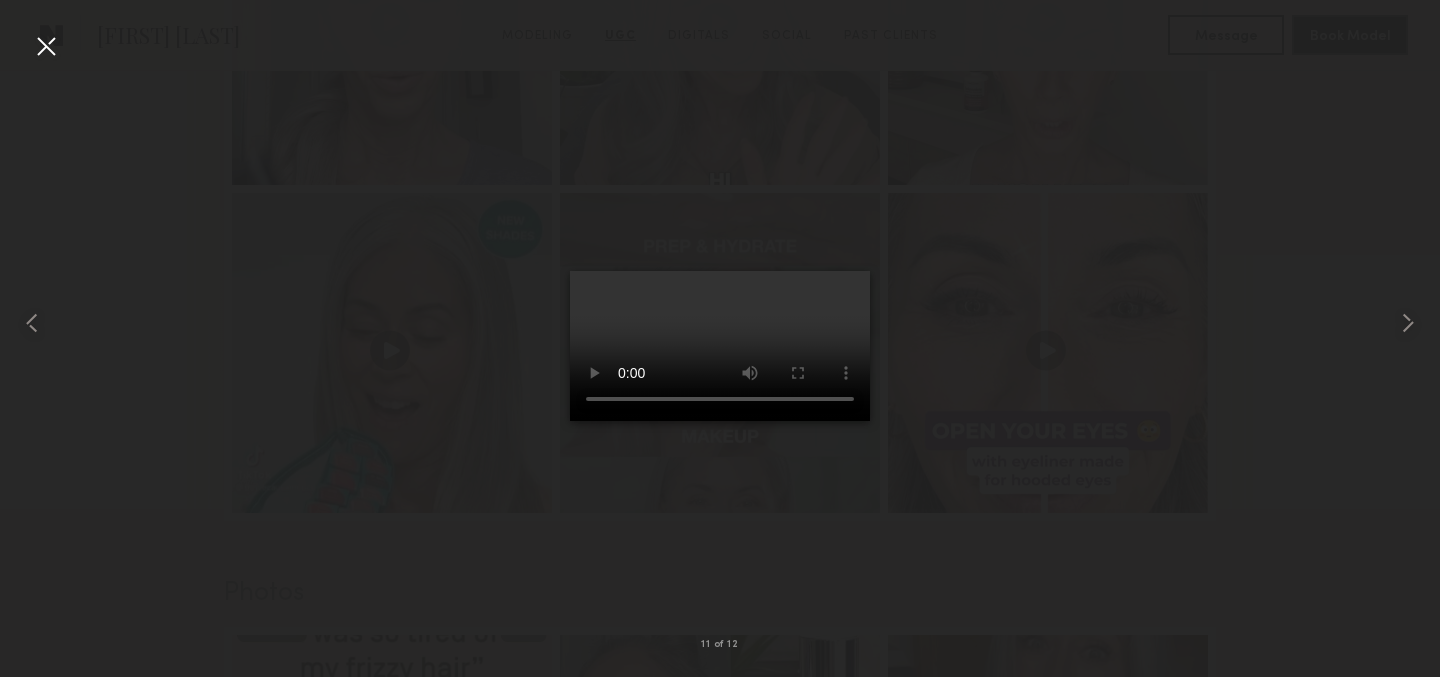 click at bounding box center (46, 46) 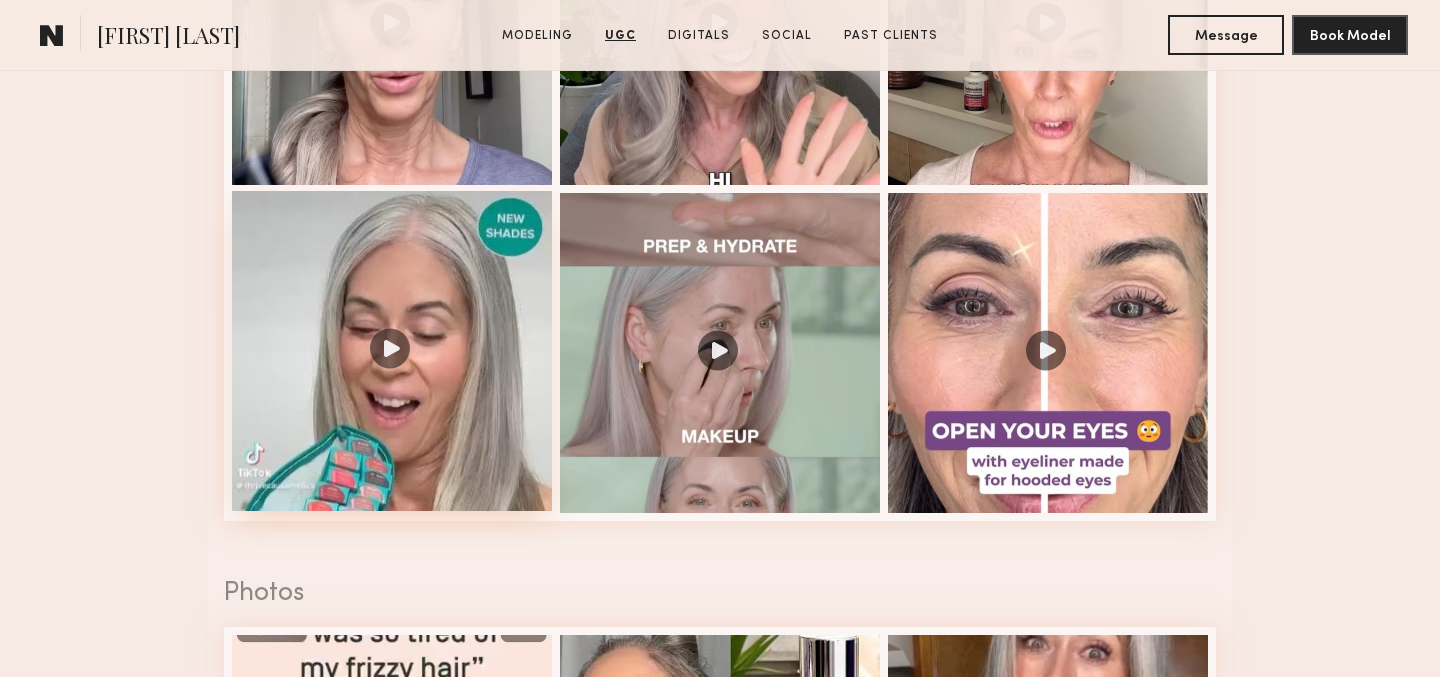 click at bounding box center [392, 351] 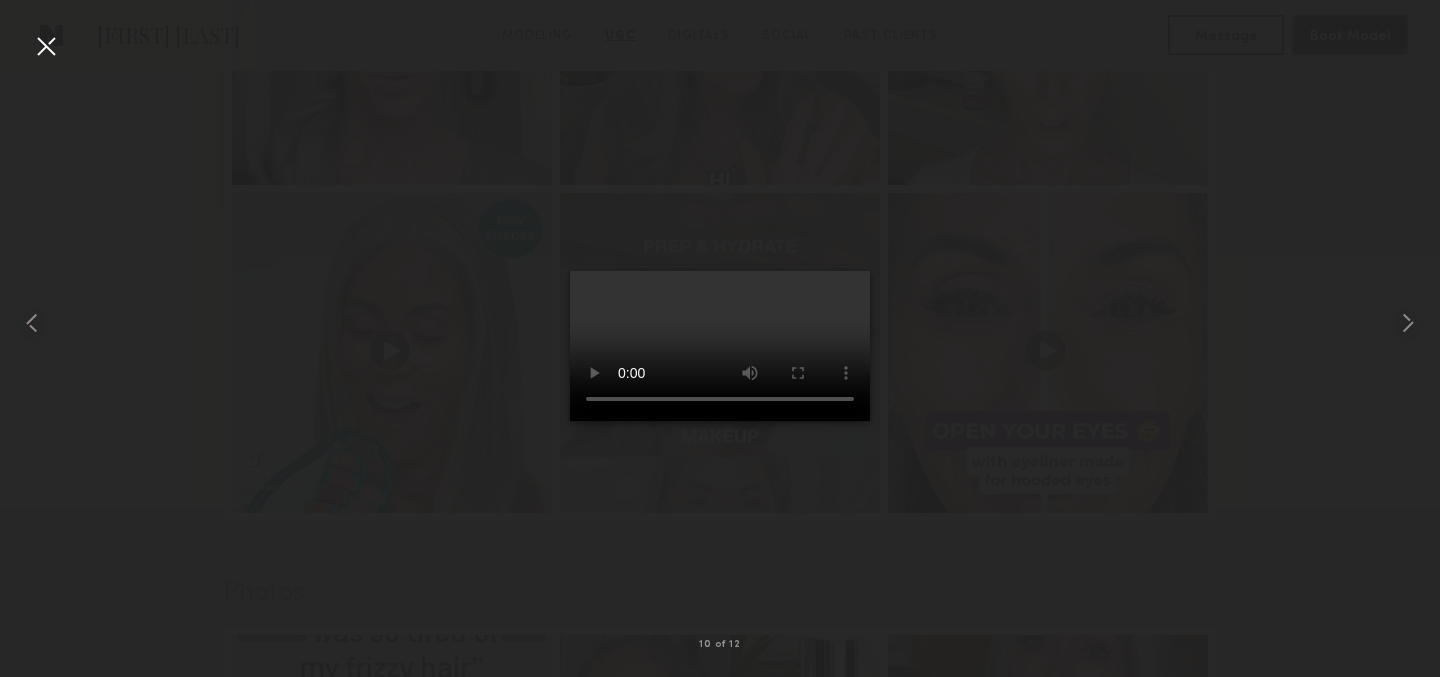 click at bounding box center [46, 46] 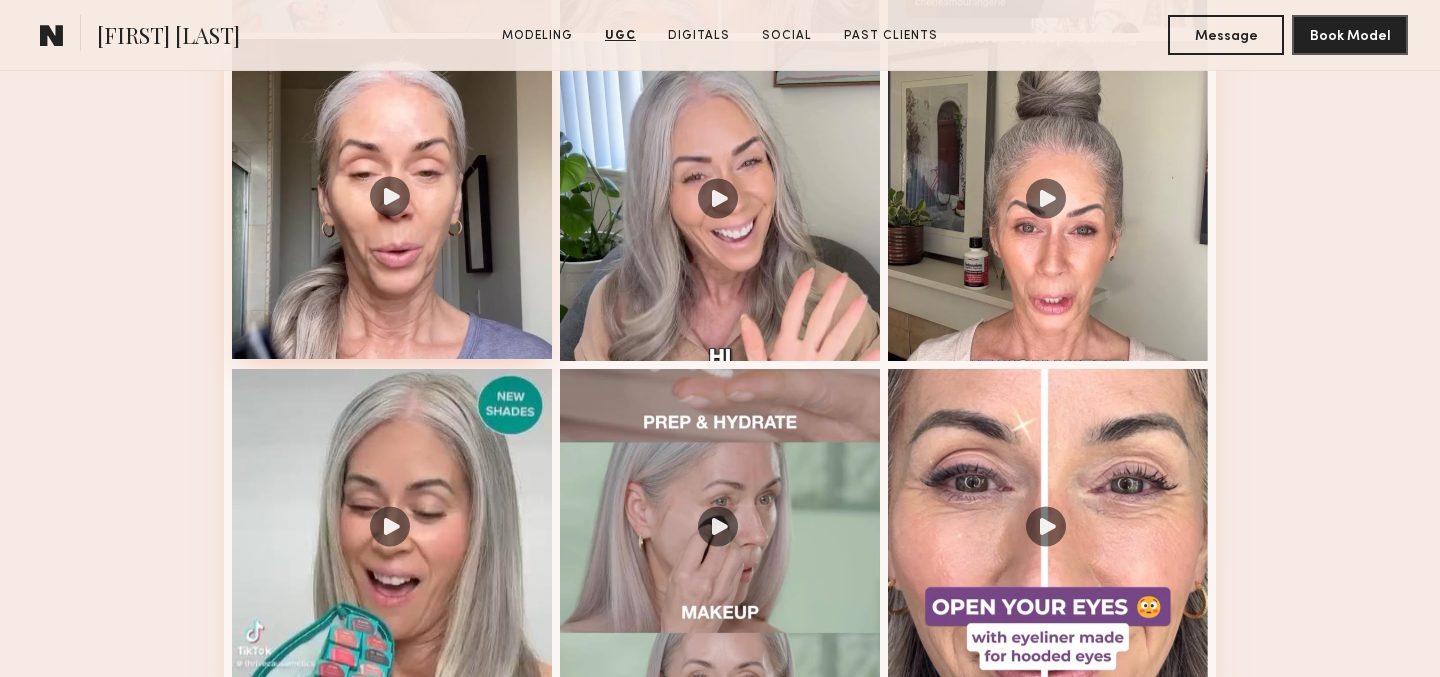 scroll, scrollTop: 2781, scrollLeft: 0, axis: vertical 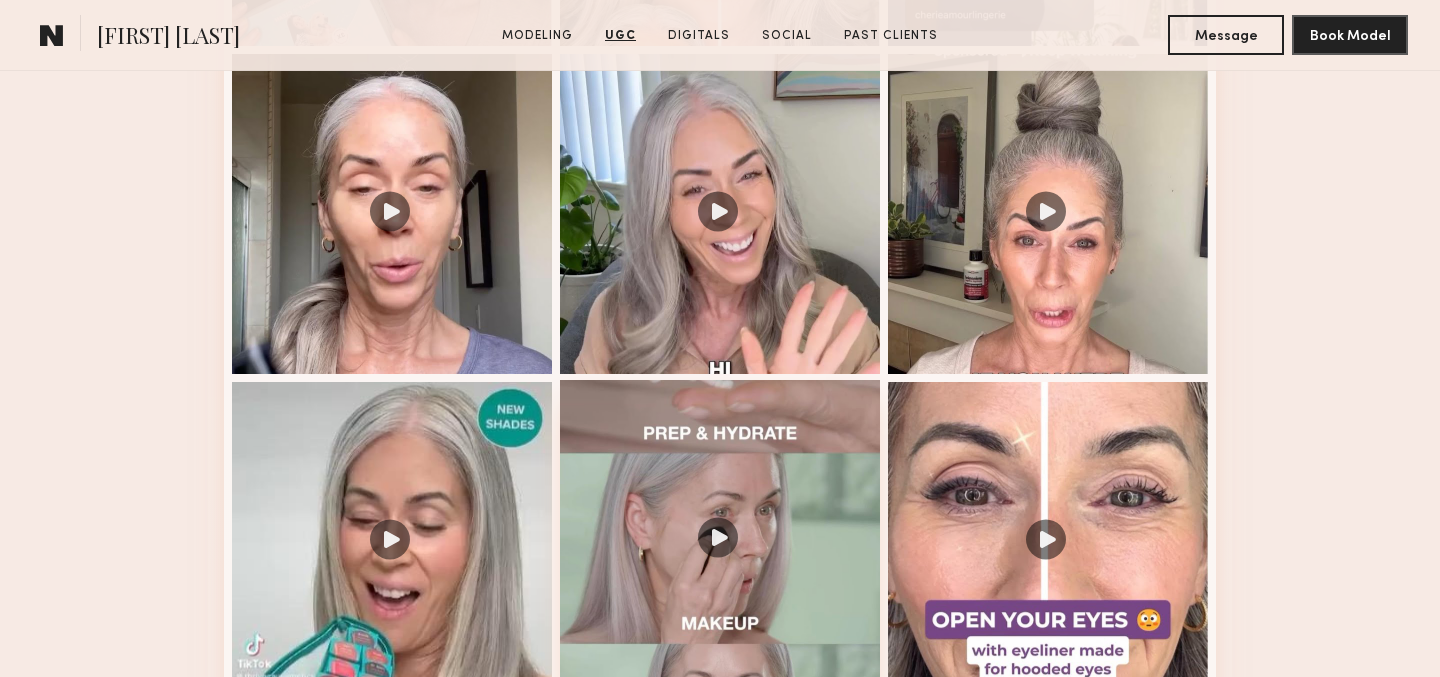 click at bounding box center [720, 540] 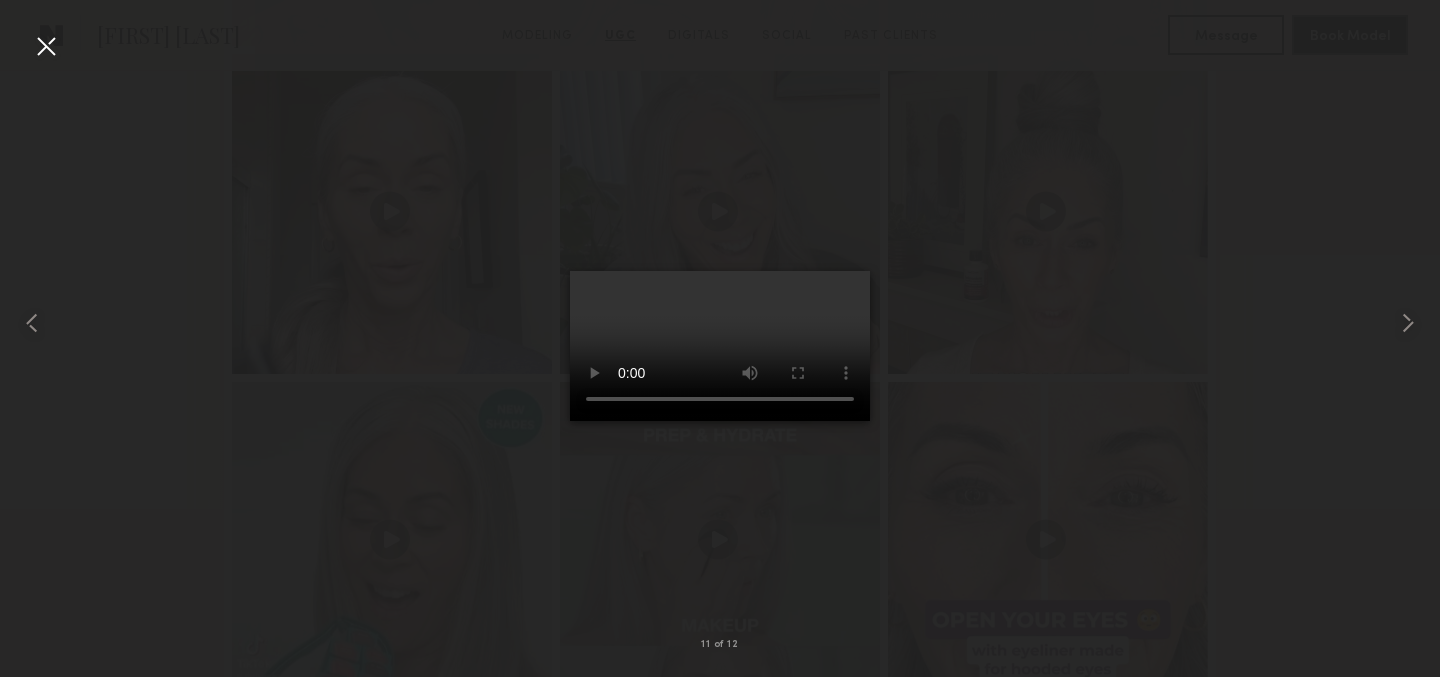 click on "11 of 12" at bounding box center (720, 338) 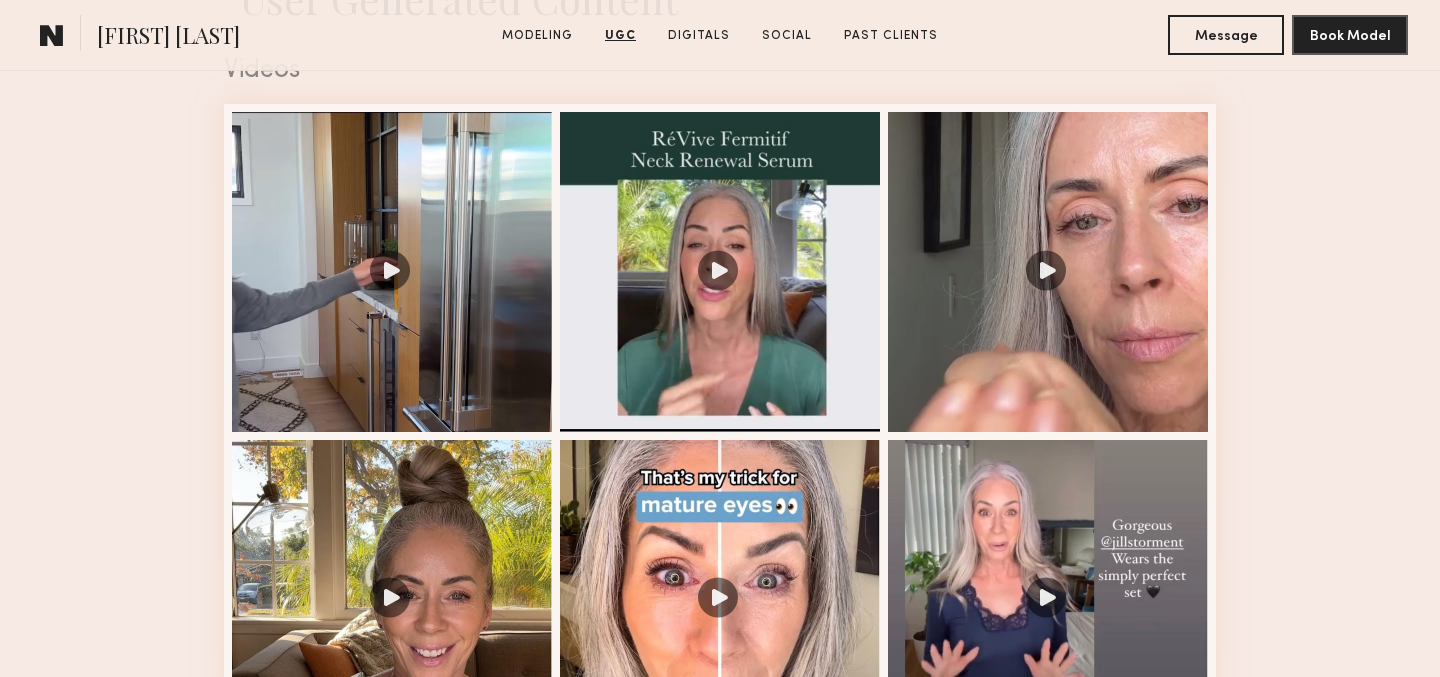 scroll, scrollTop: 2066, scrollLeft: 0, axis: vertical 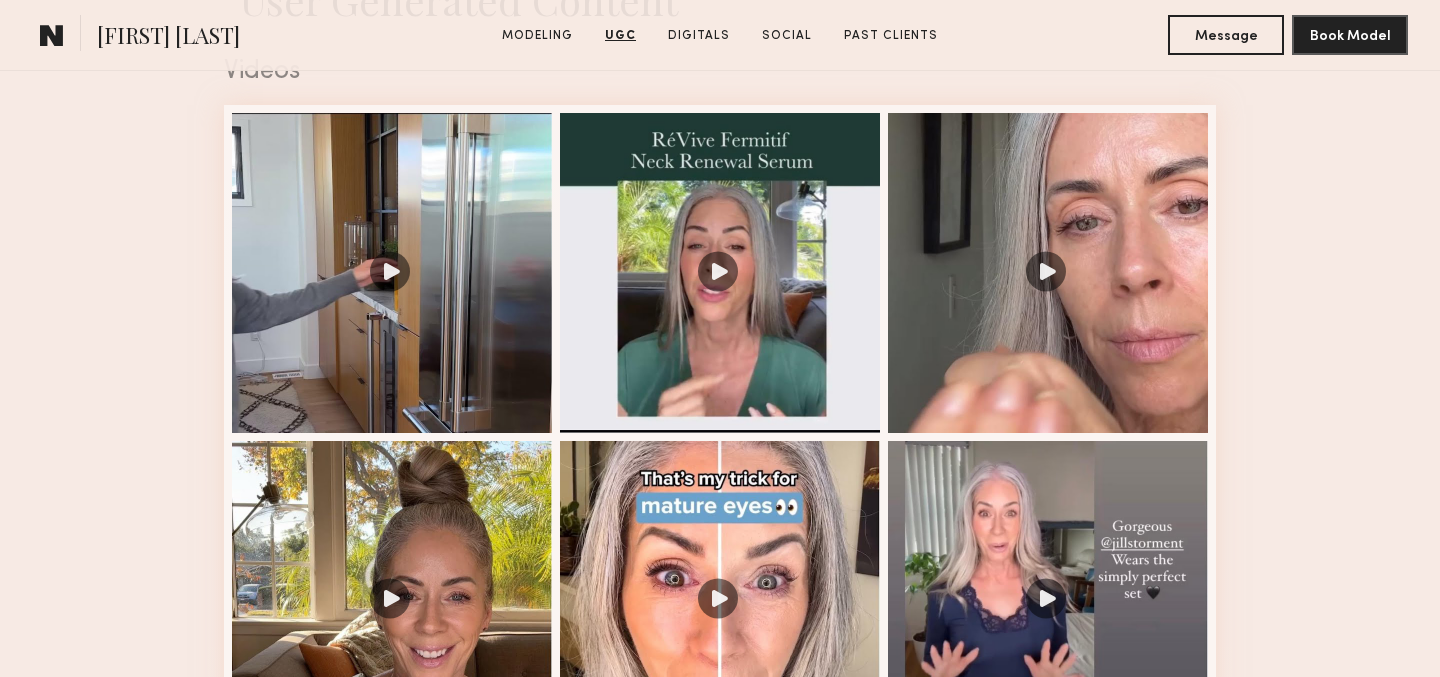 click at bounding box center [1048, 273] 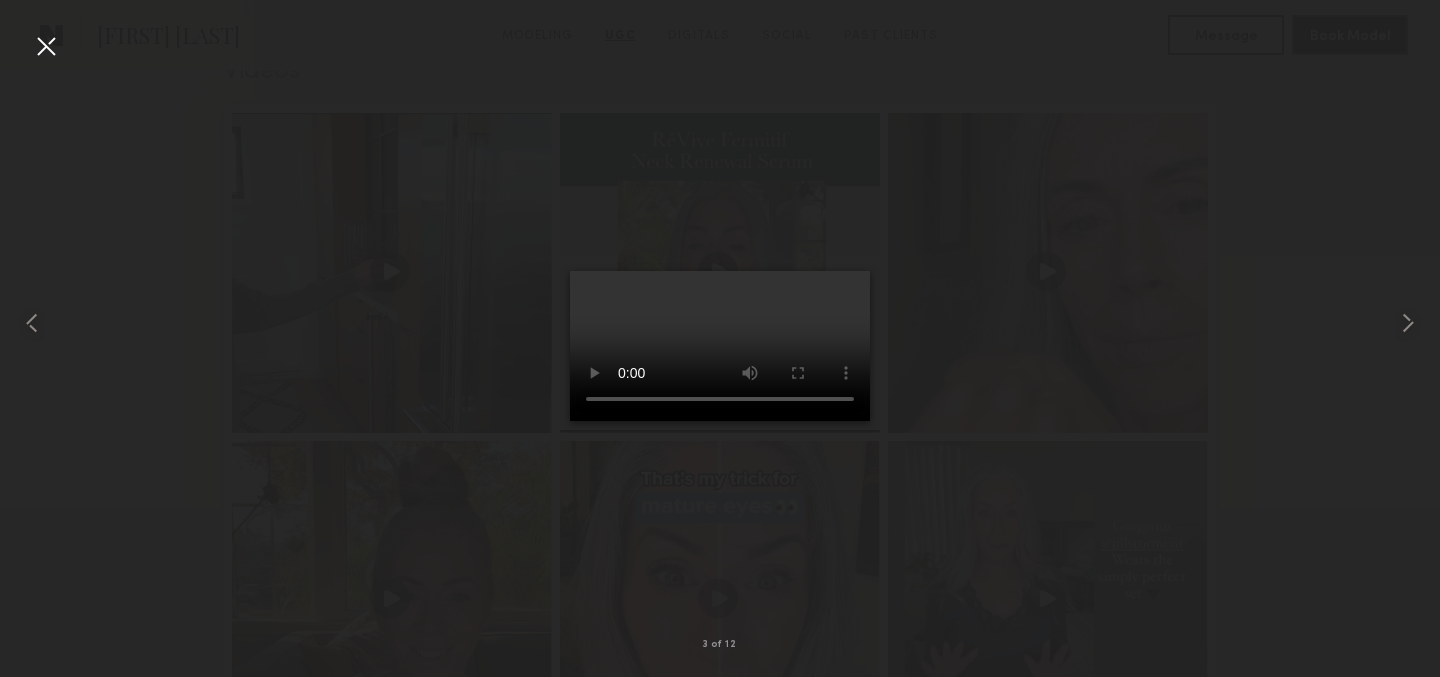 click at bounding box center (46, 46) 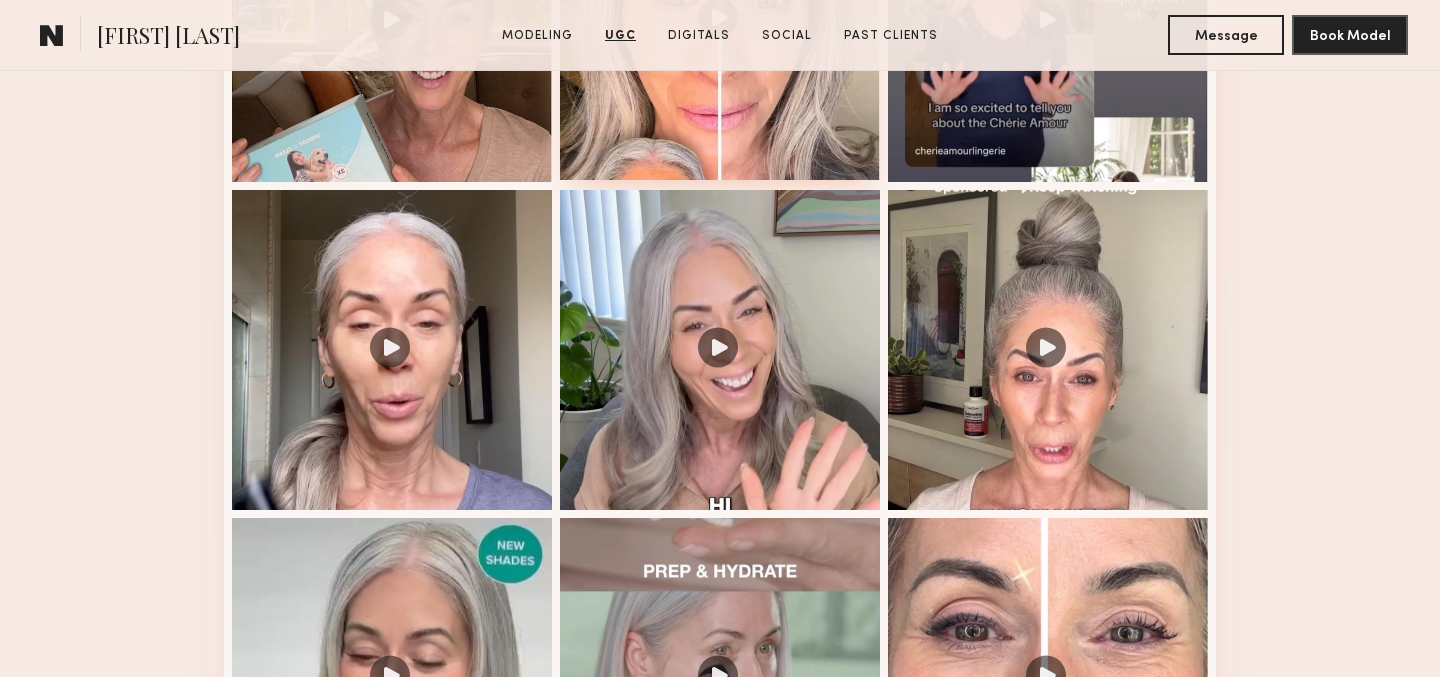 scroll, scrollTop: 2662, scrollLeft: 0, axis: vertical 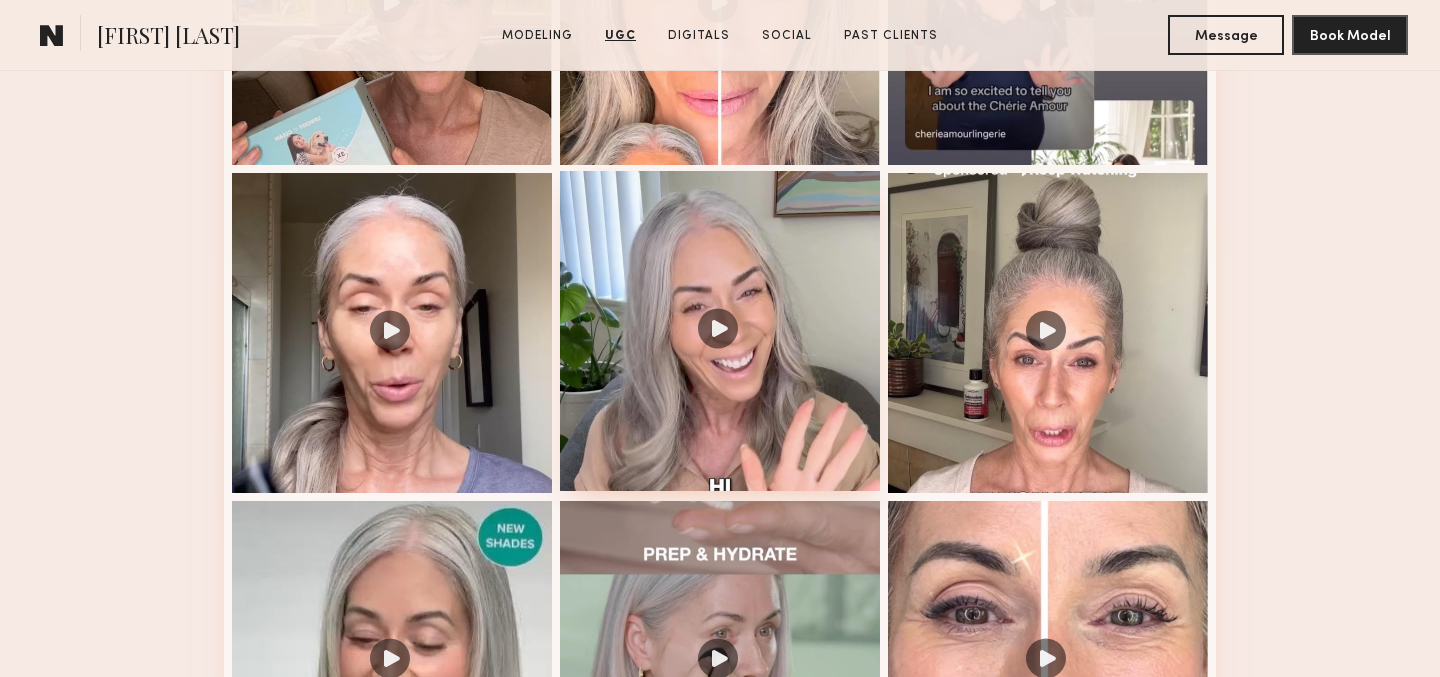 click at bounding box center [720, 331] 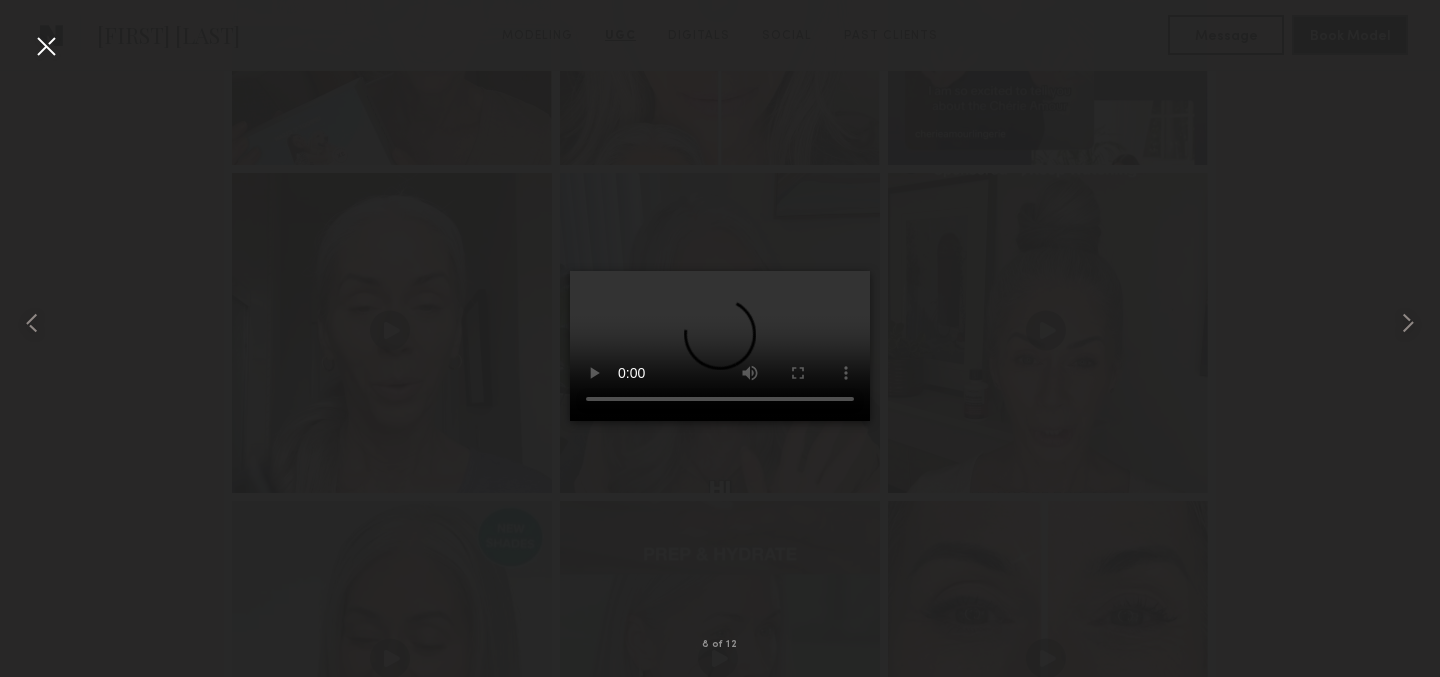 type 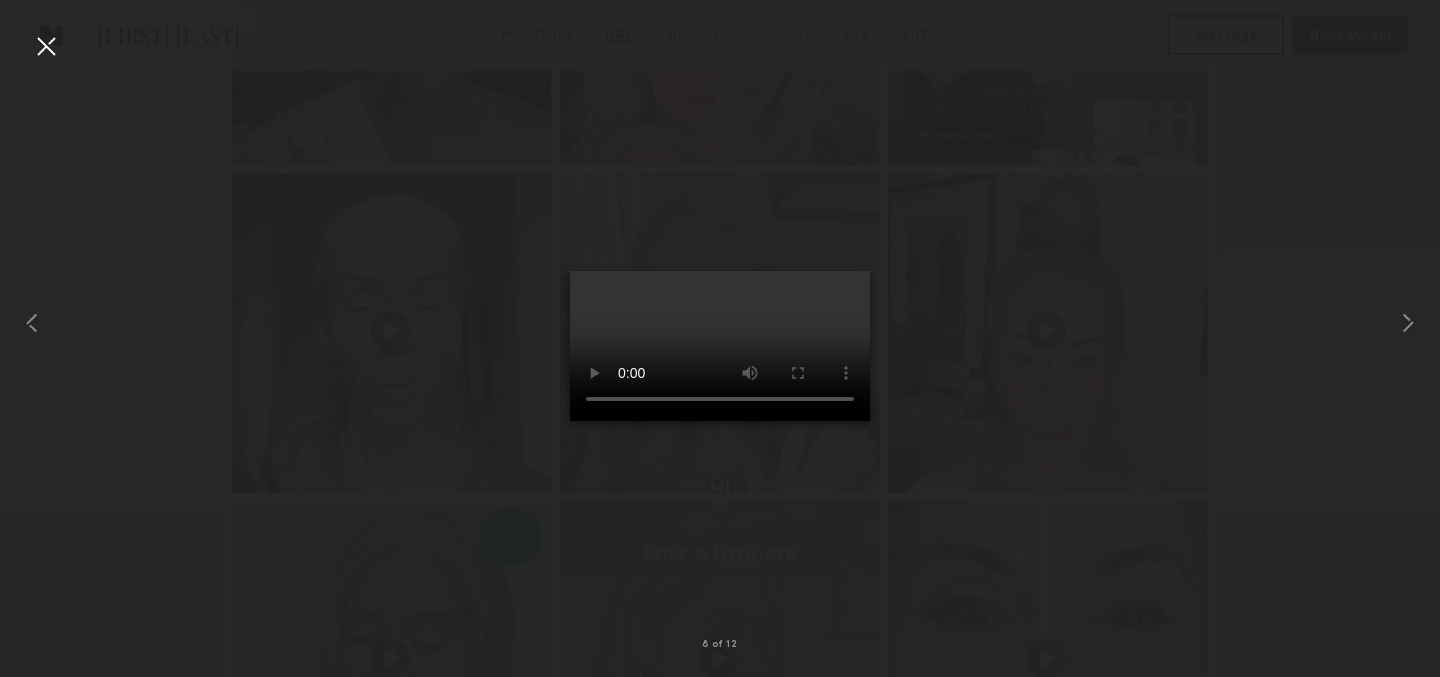 click at bounding box center [46, 46] 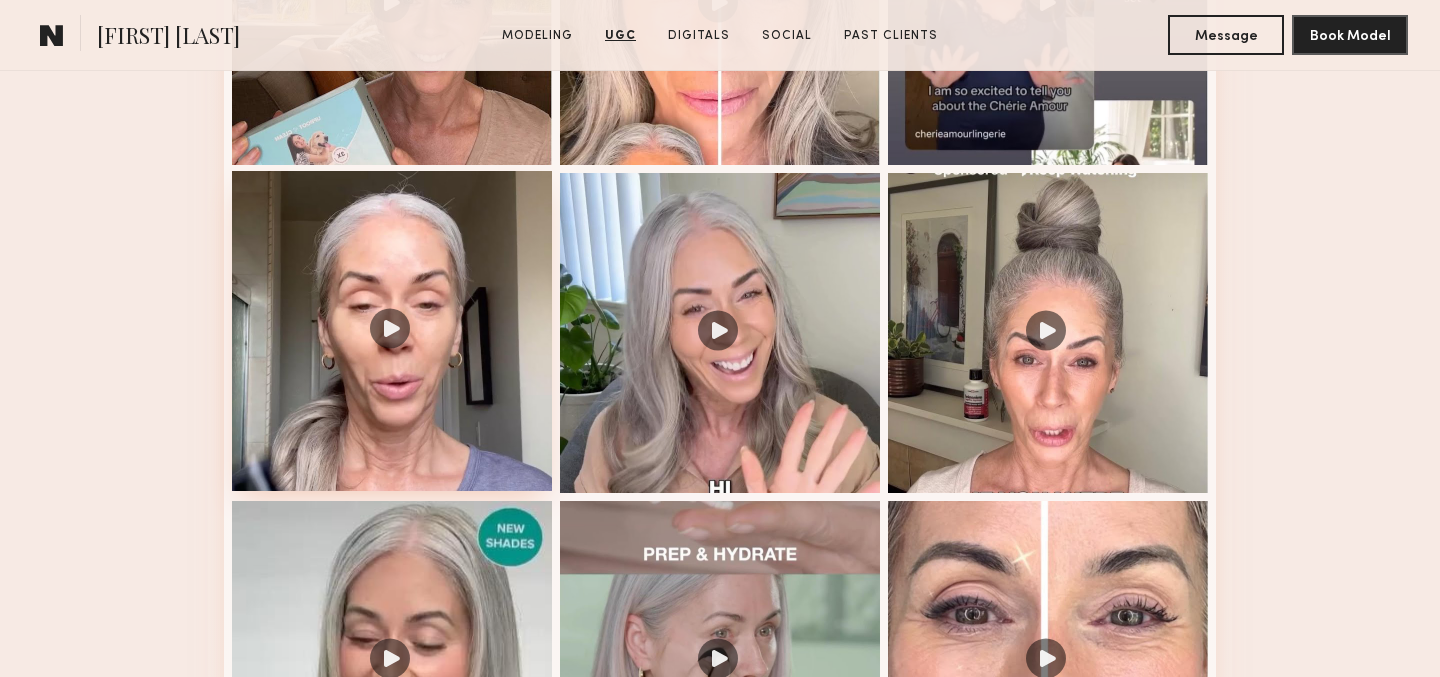 click at bounding box center (392, 331) 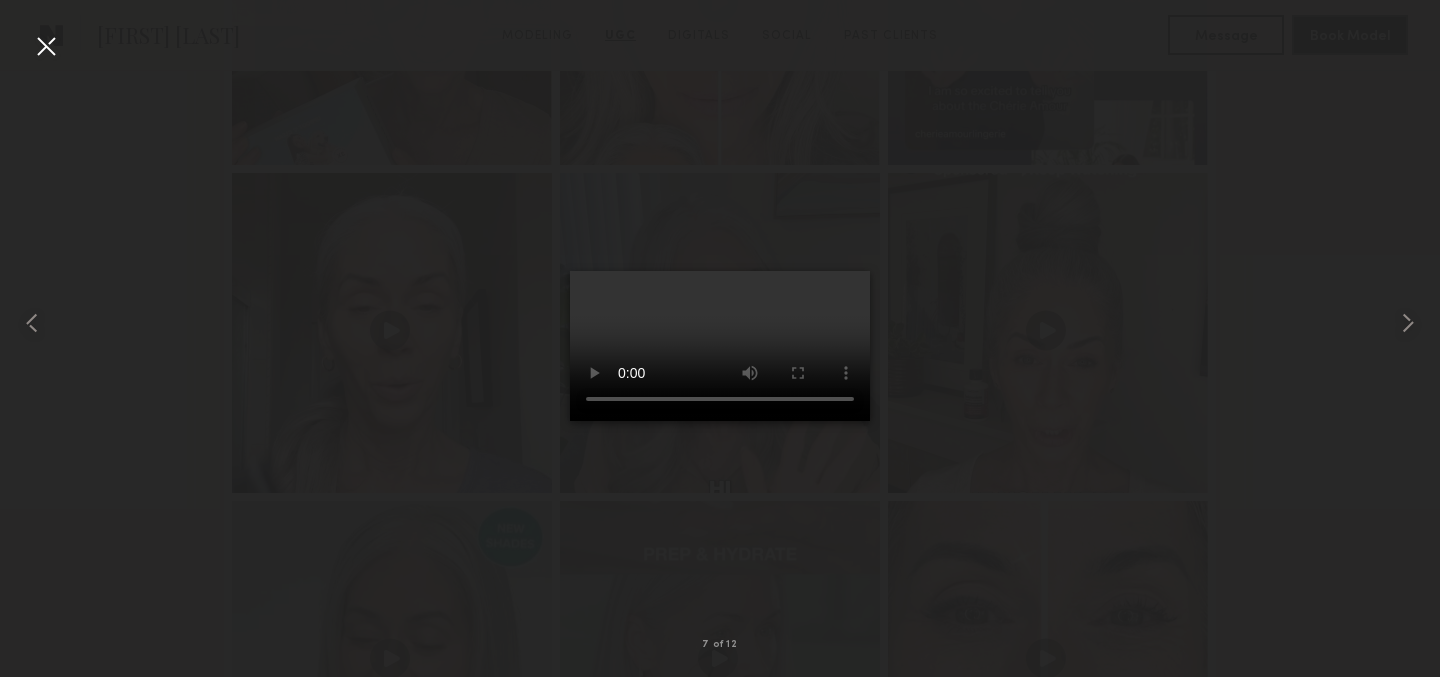 click at bounding box center (46, 46) 